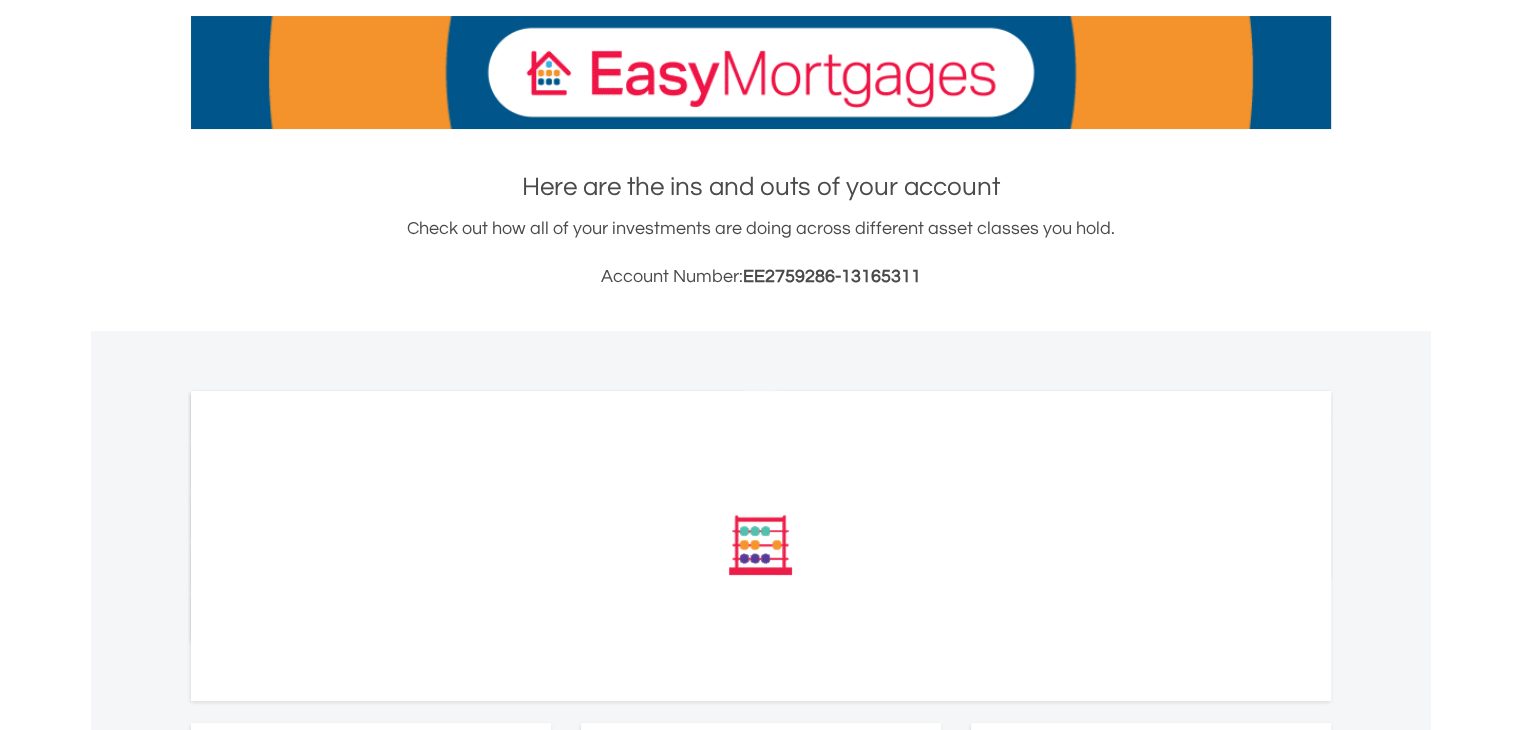 scroll, scrollTop: 300, scrollLeft: 0, axis: vertical 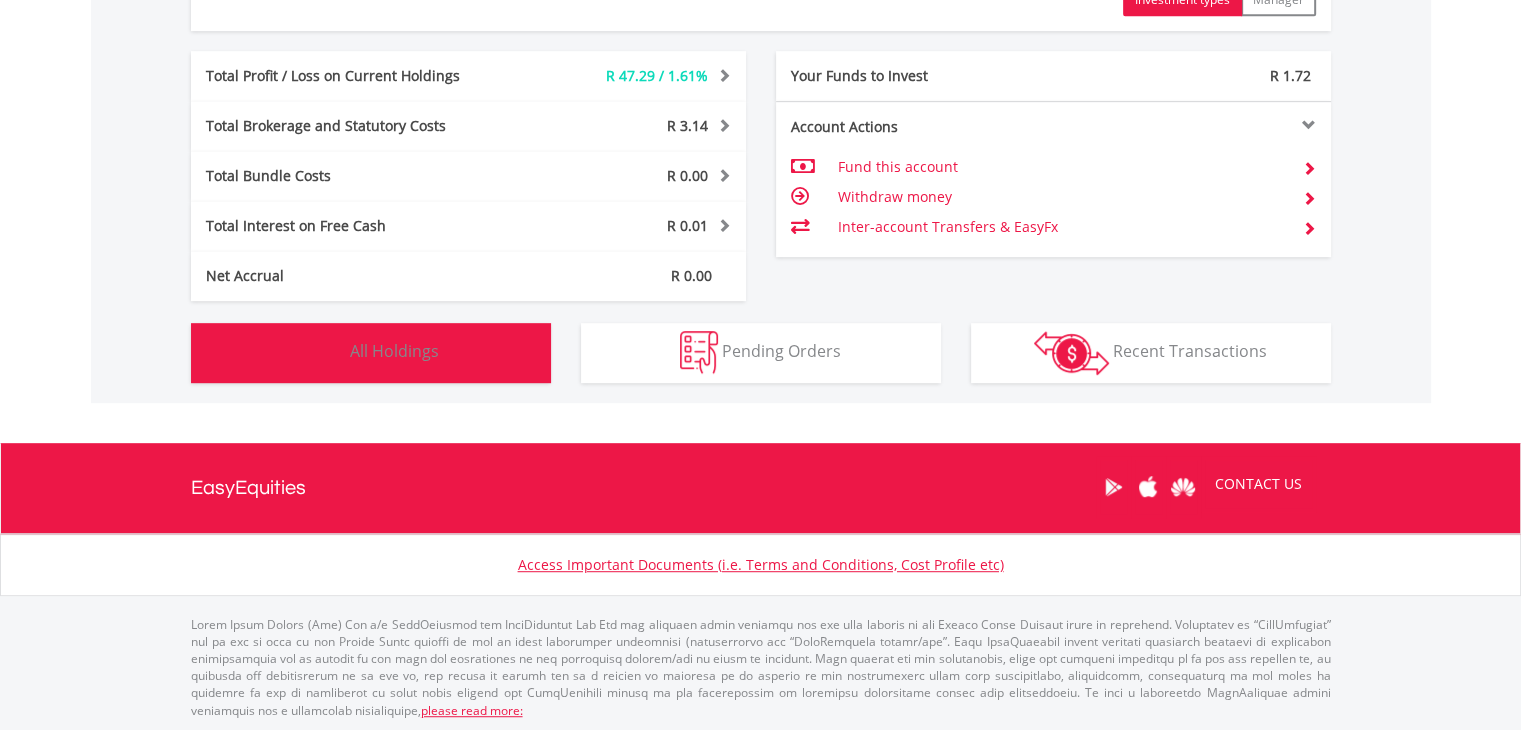 click on "Holdings
All Holdings" at bounding box center [371, 353] 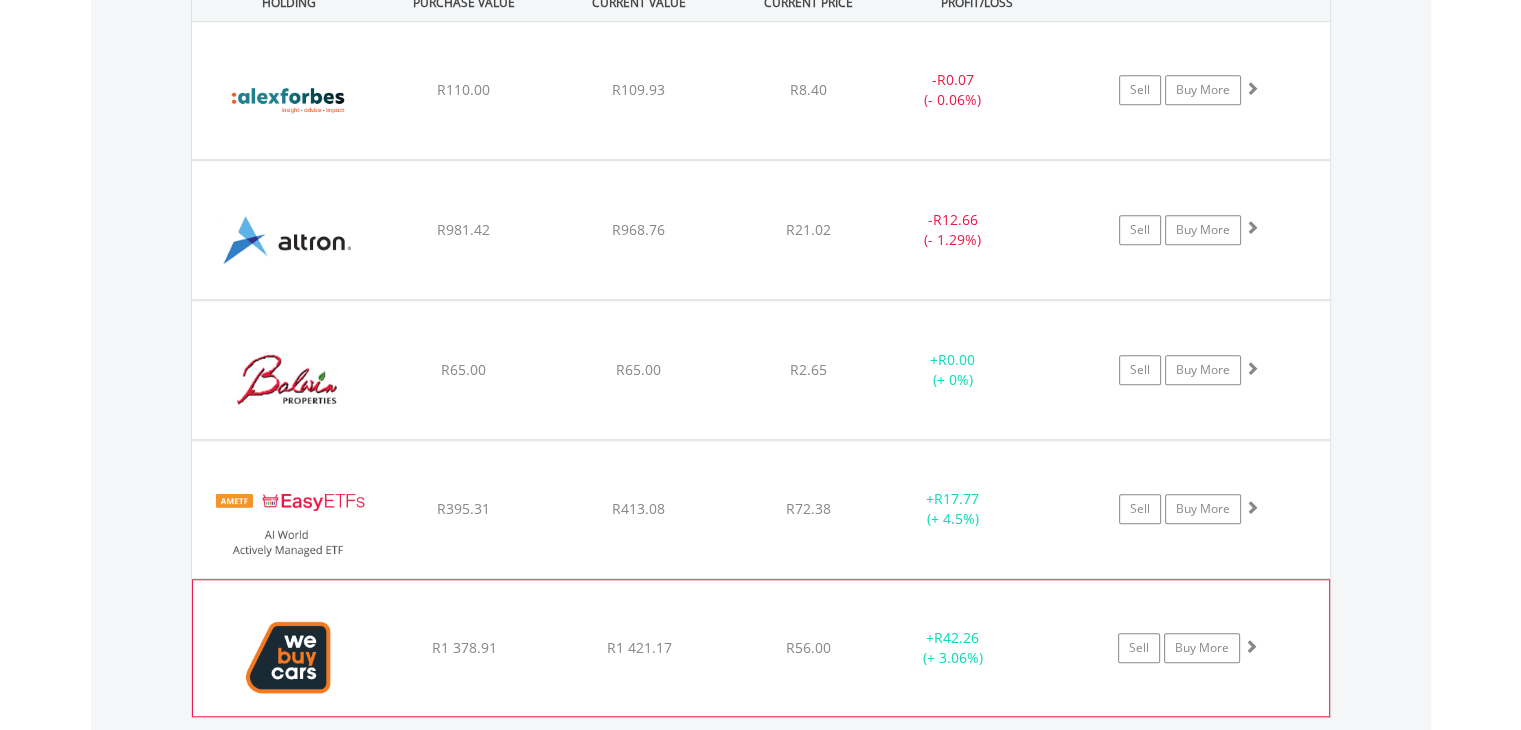 scroll, scrollTop: 1641, scrollLeft: 0, axis: vertical 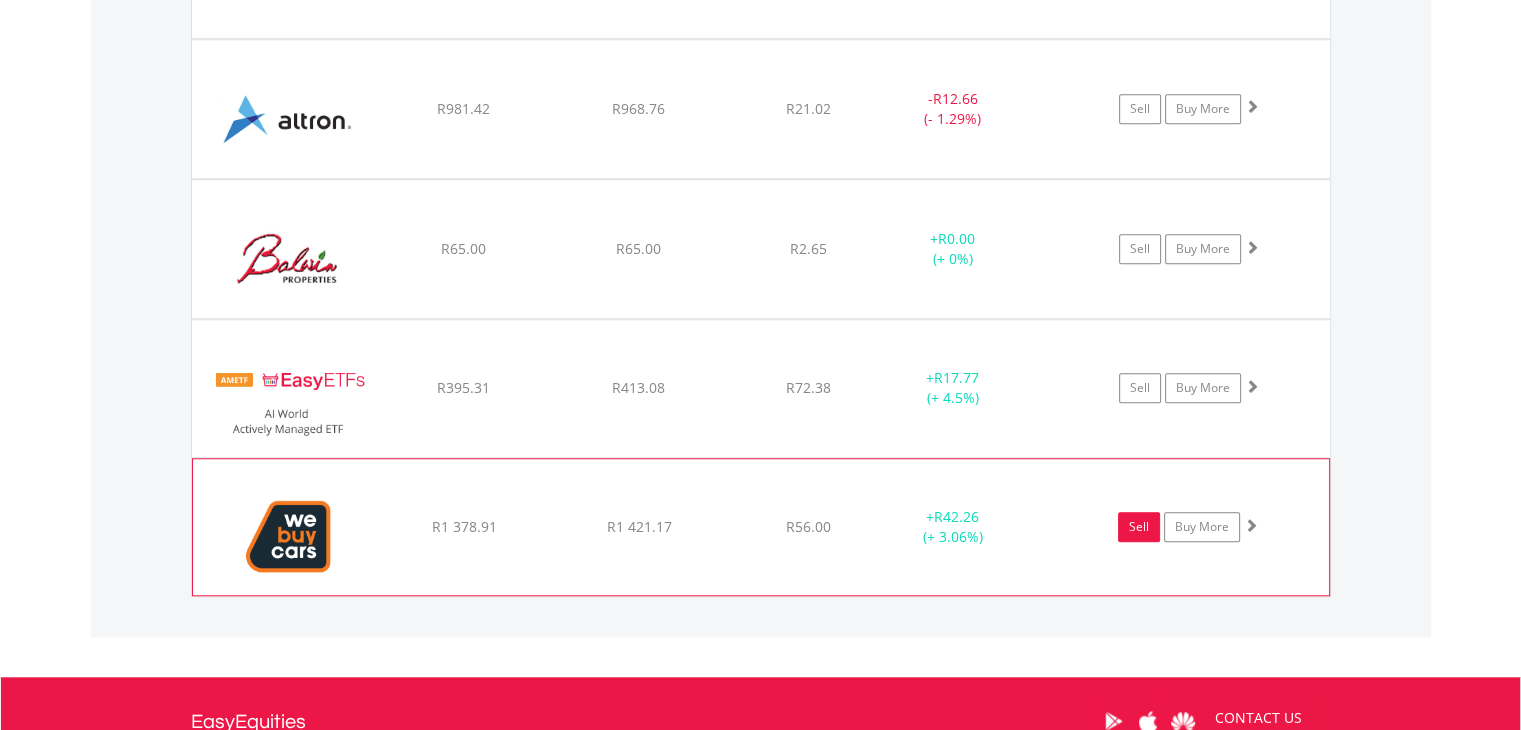 click on "Sell" at bounding box center (1139, 527) 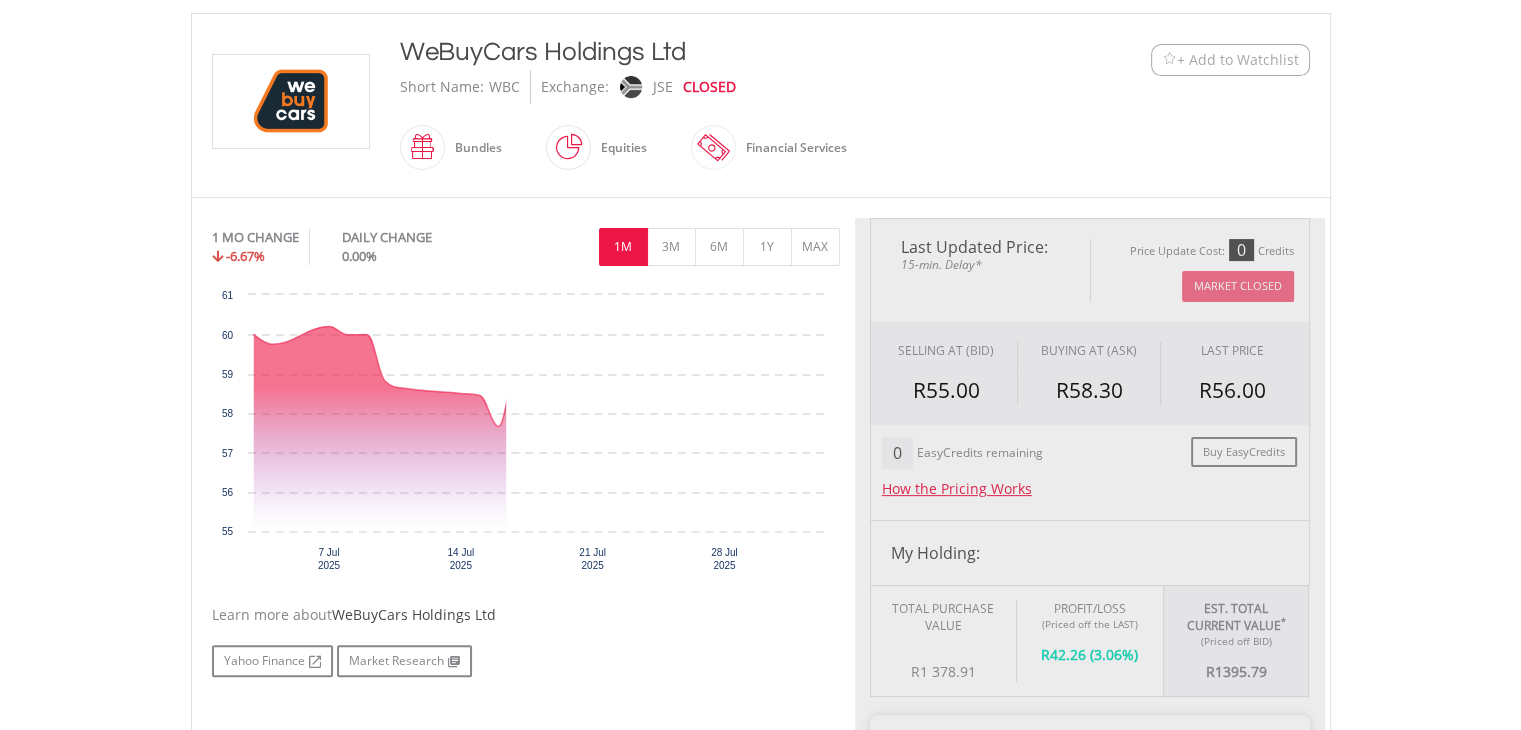 scroll, scrollTop: 700, scrollLeft: 0, axis: vertical 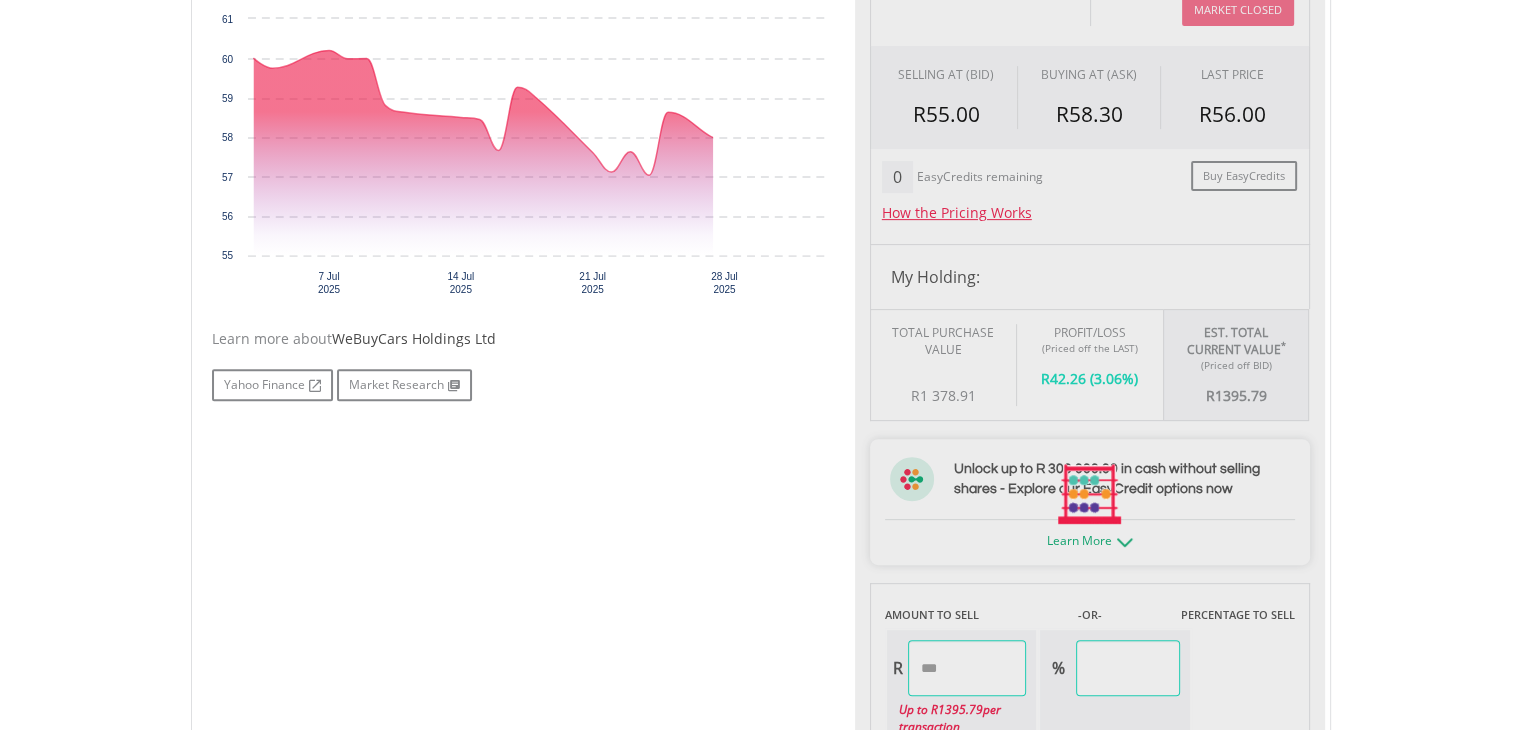 type on "*******" 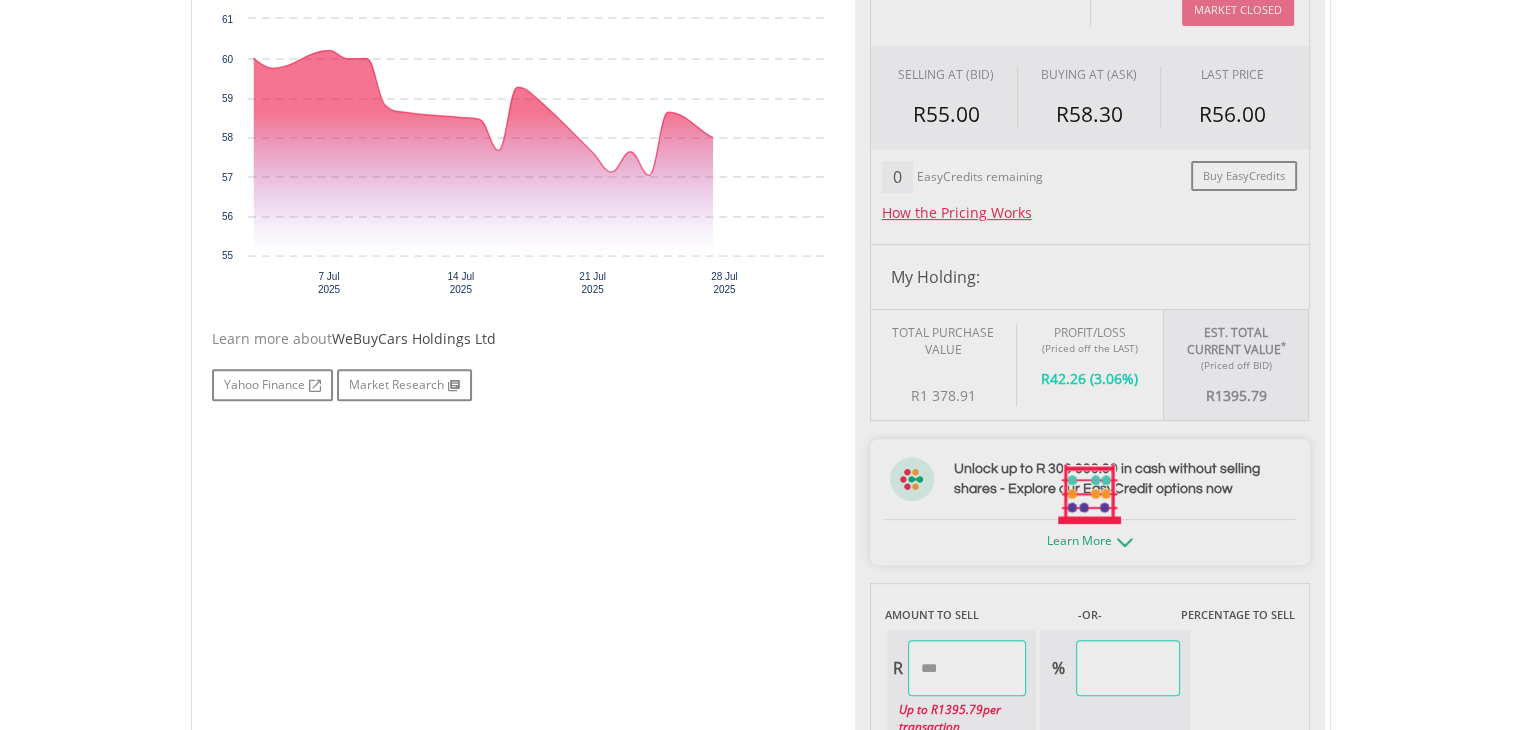 type on "******" 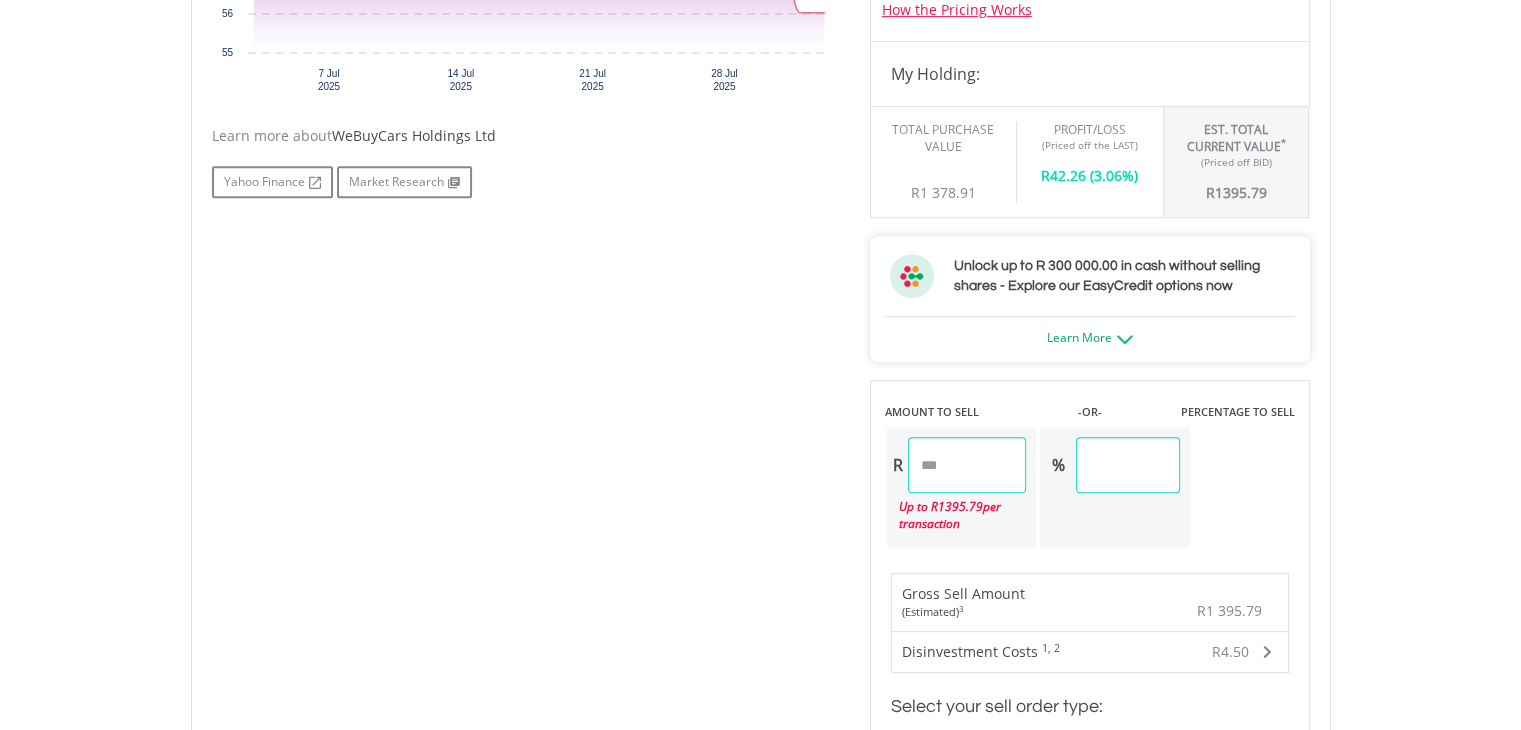 scroll, scrollTop: 1000, scrollLeft: 0, axis: vertical 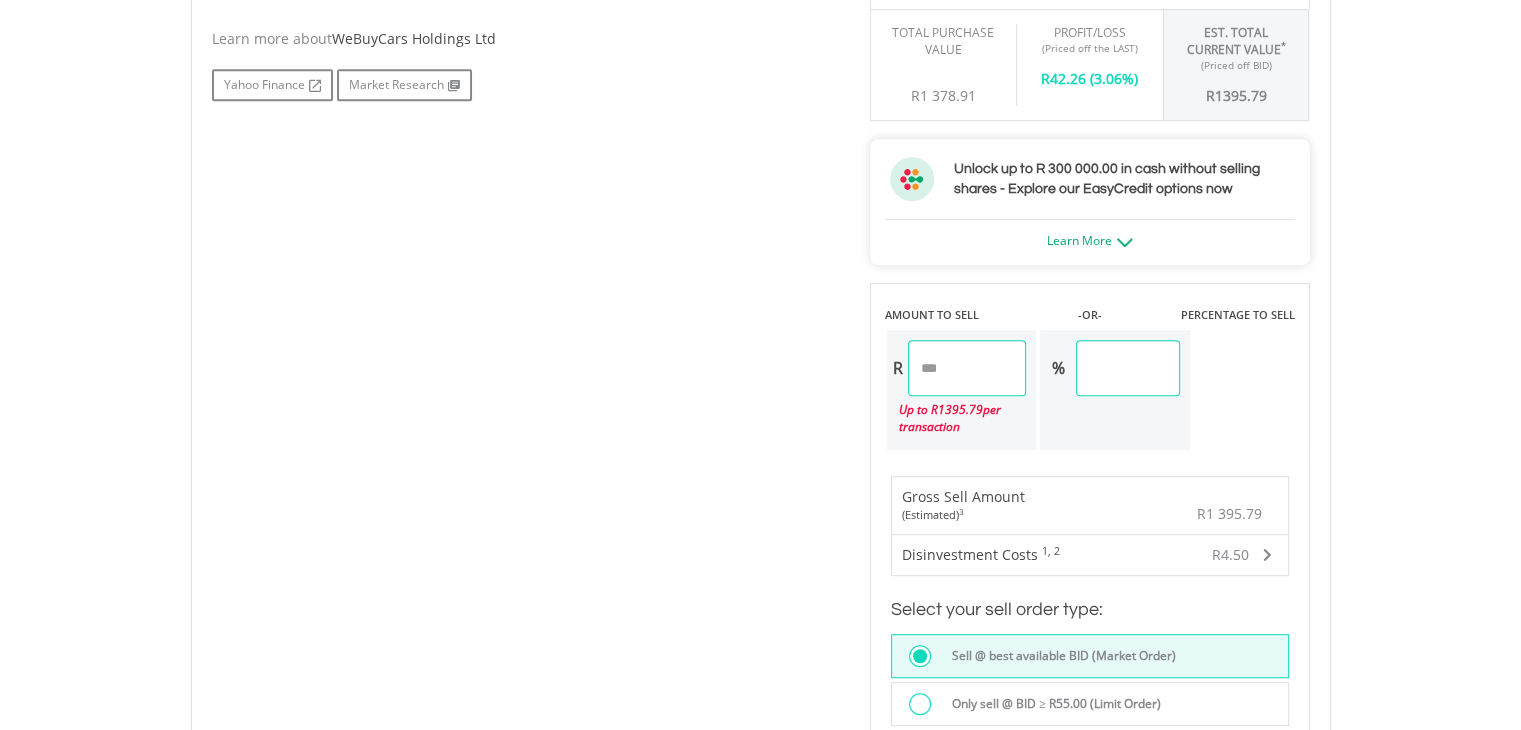 click on "*******" at bounding box center (967, 368) 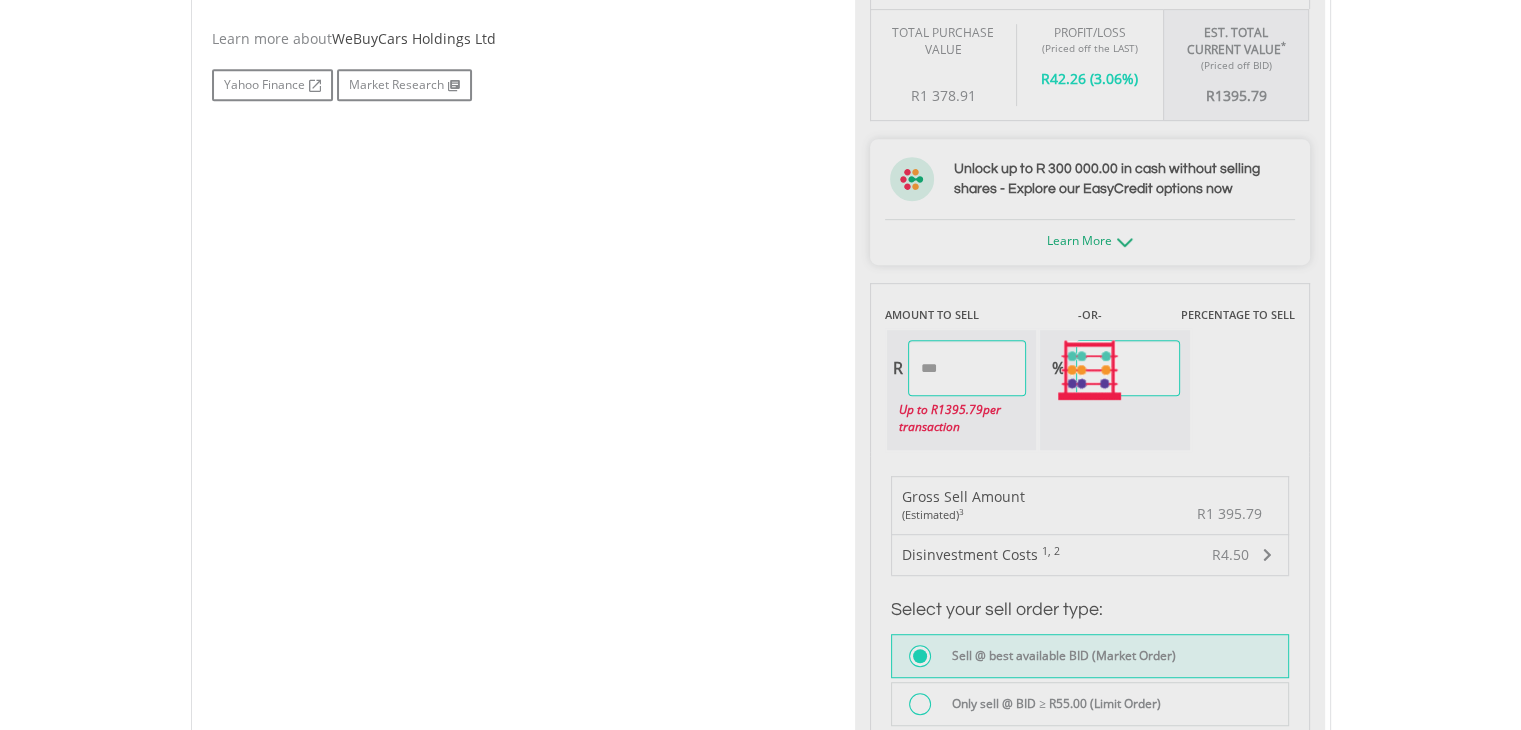 click on "Last Updated Price:
15-min. Delay*
Price Update Cost:
0
Credits
Market Closed
SELLING AT (BID)
BUYING AT                     (ASK)
LAST PRICE
R55.00
R58.30
R56.00
0
EasyCredits remaining" at bounding box center (1090, 371) 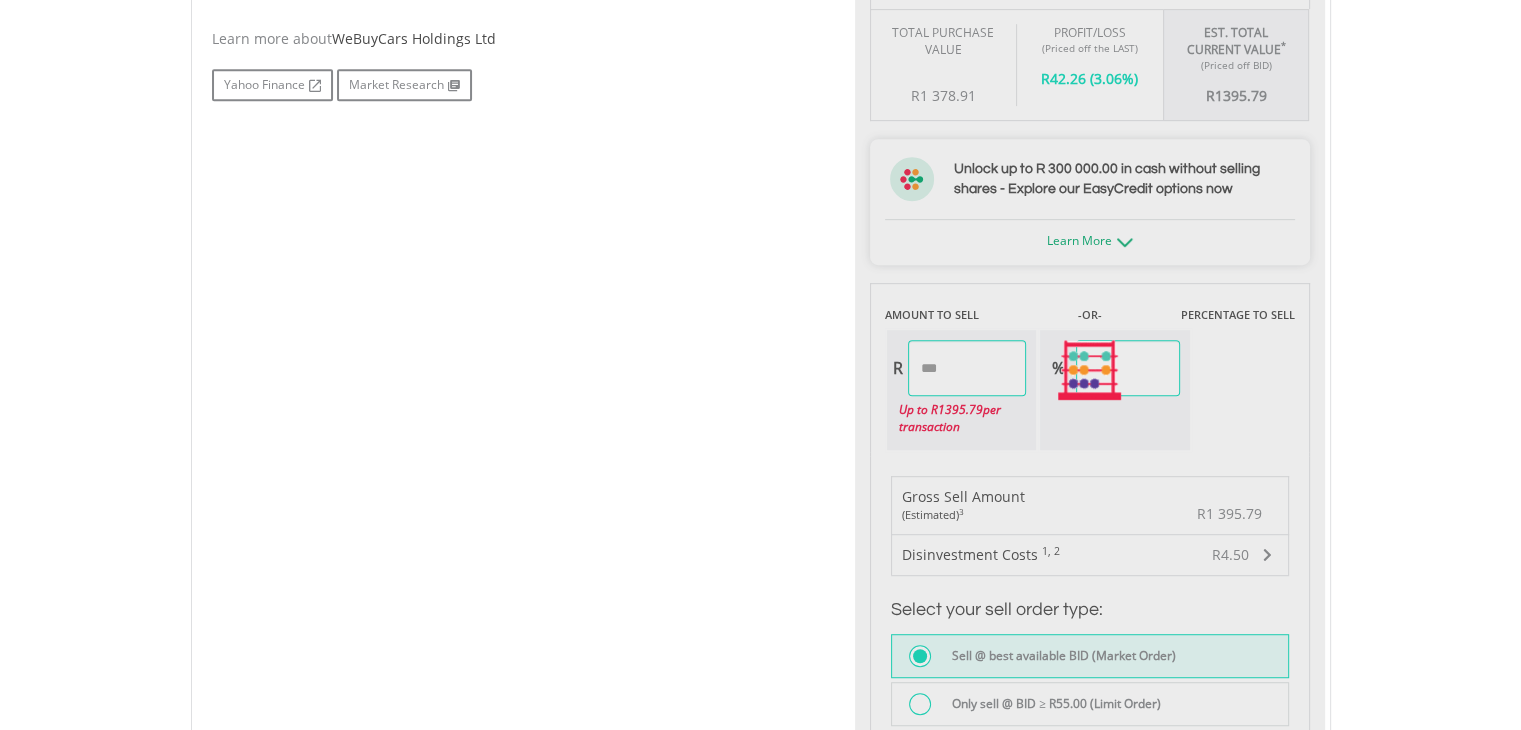 type on "******" 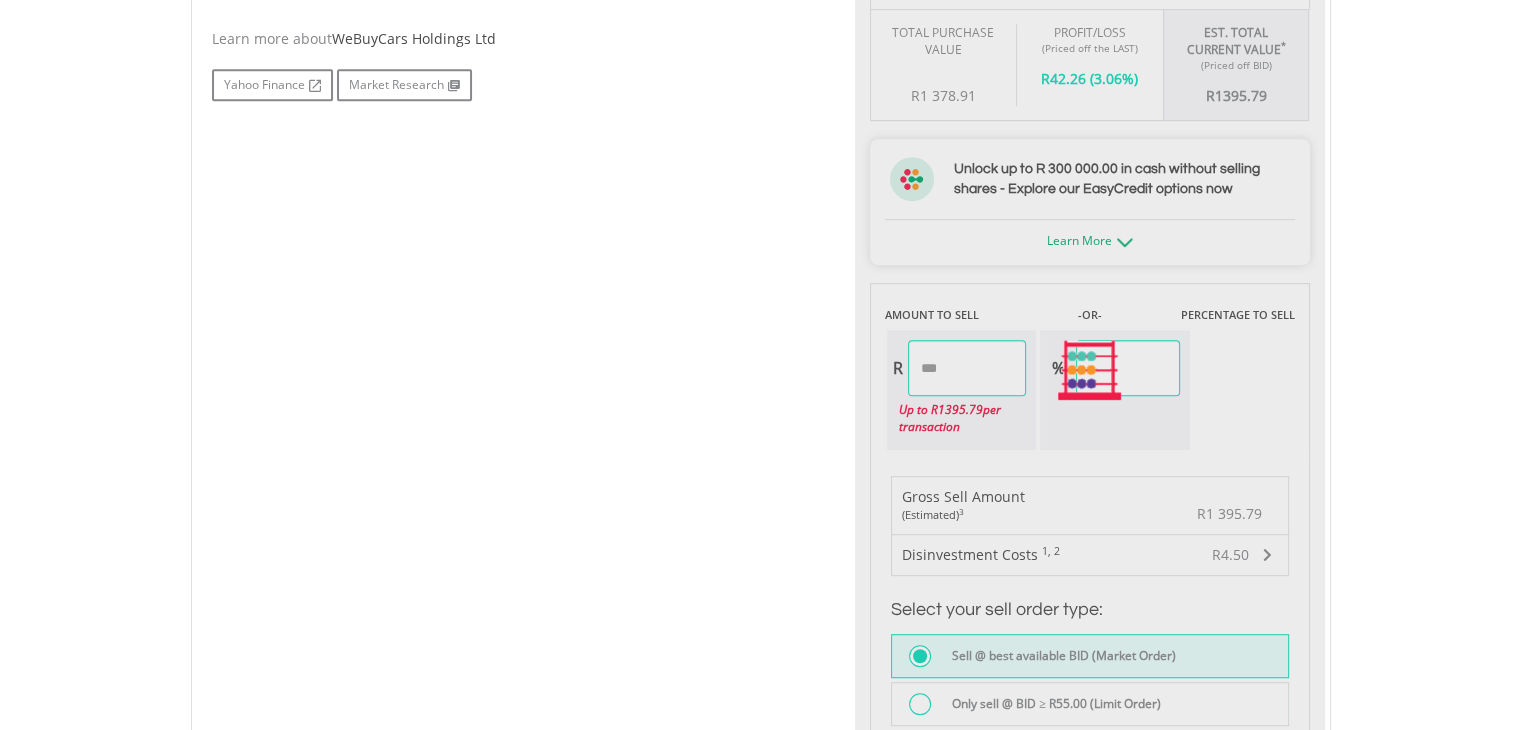 type on "*****" 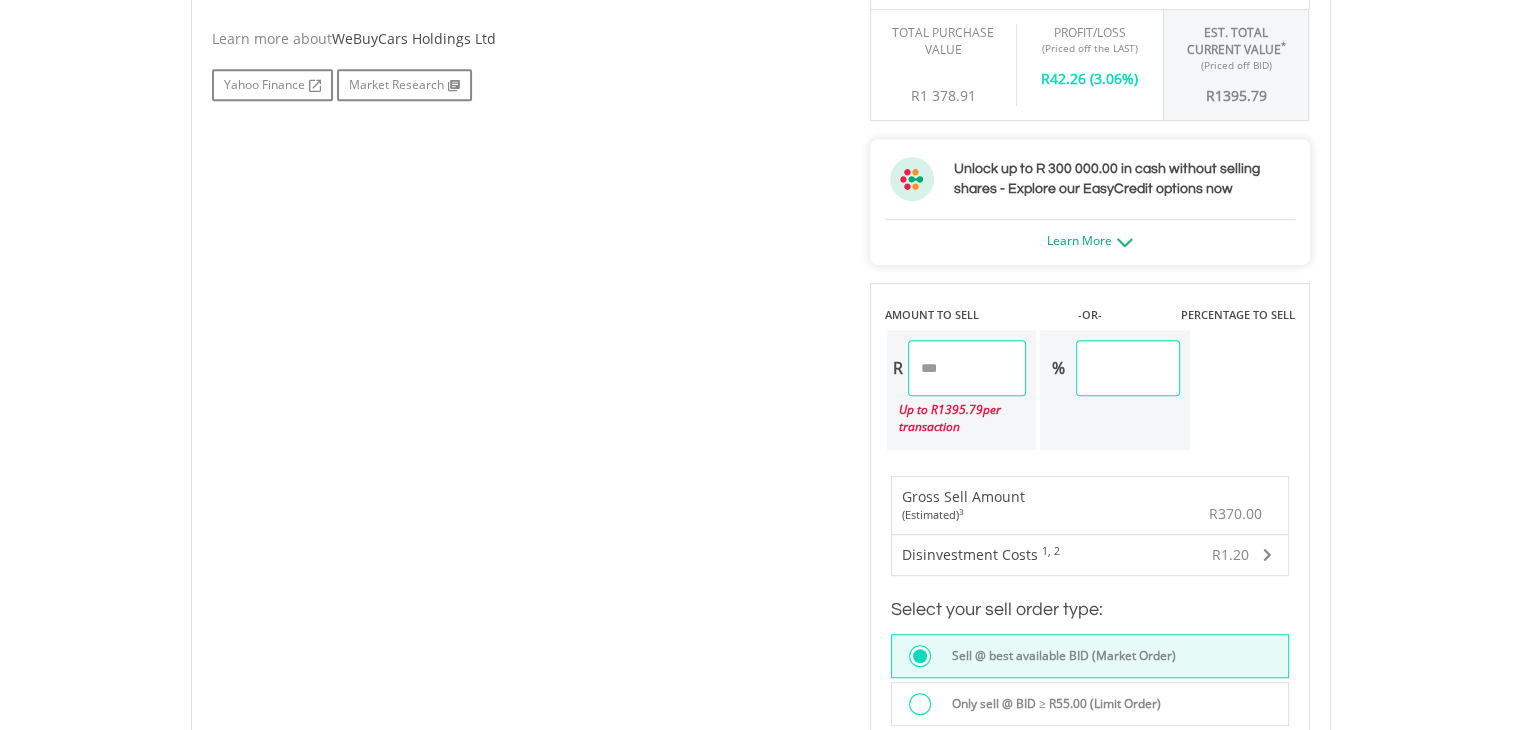 scroll, scrollTop: 1400, scrollLeft: 0, axis: vertical 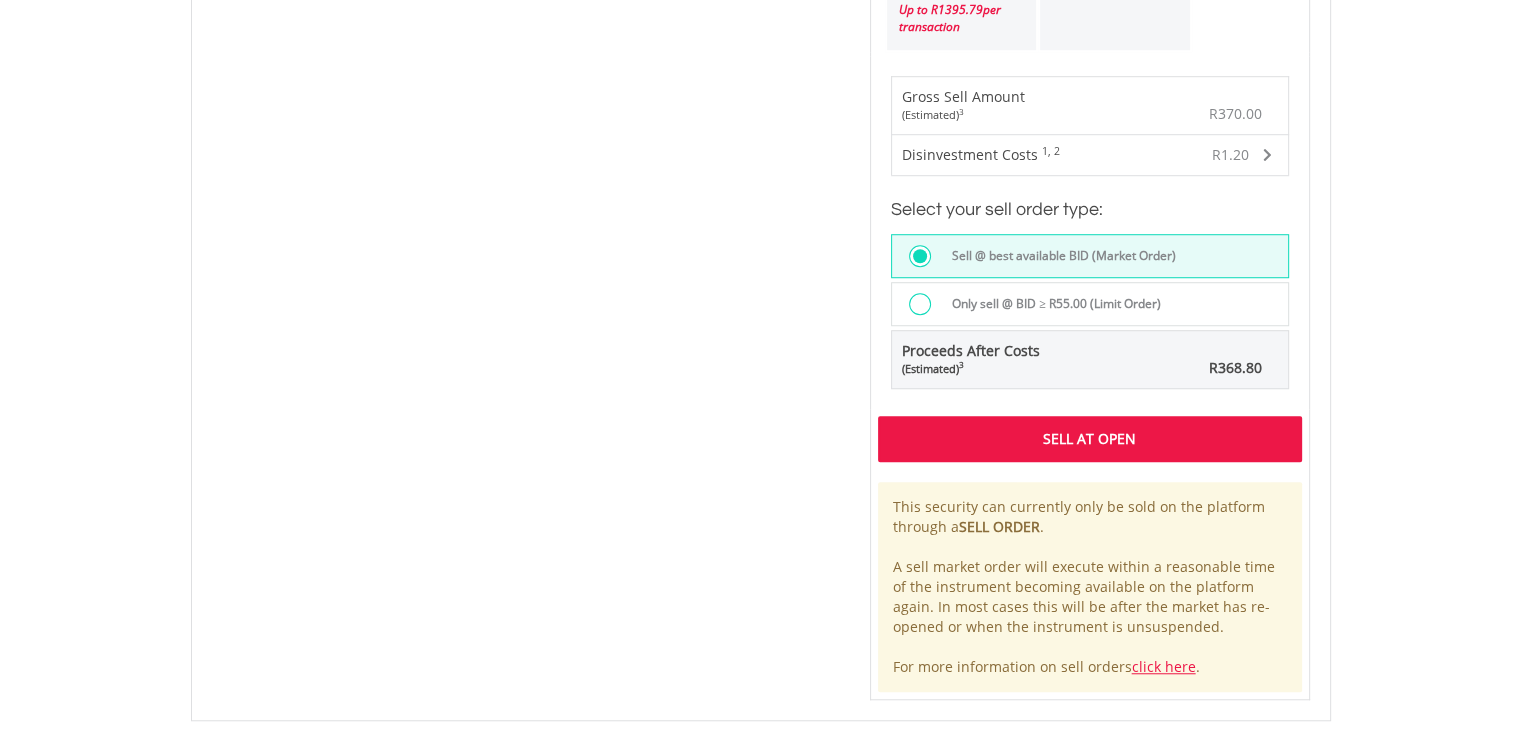 click on "Sell At Open" at bounding box center (1090, 439) 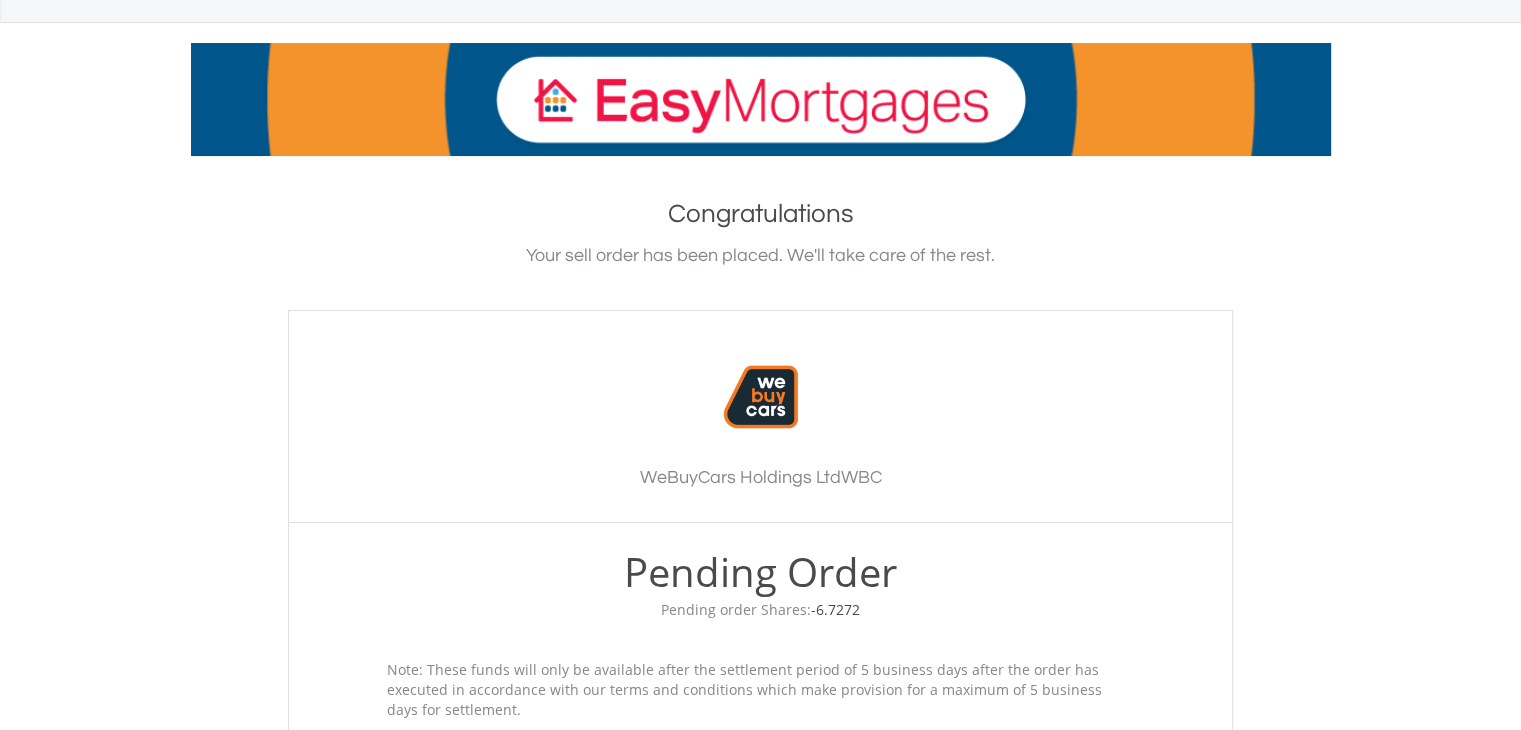 scroll, scrollTop: 0, scrollLeft: 0, axis: both 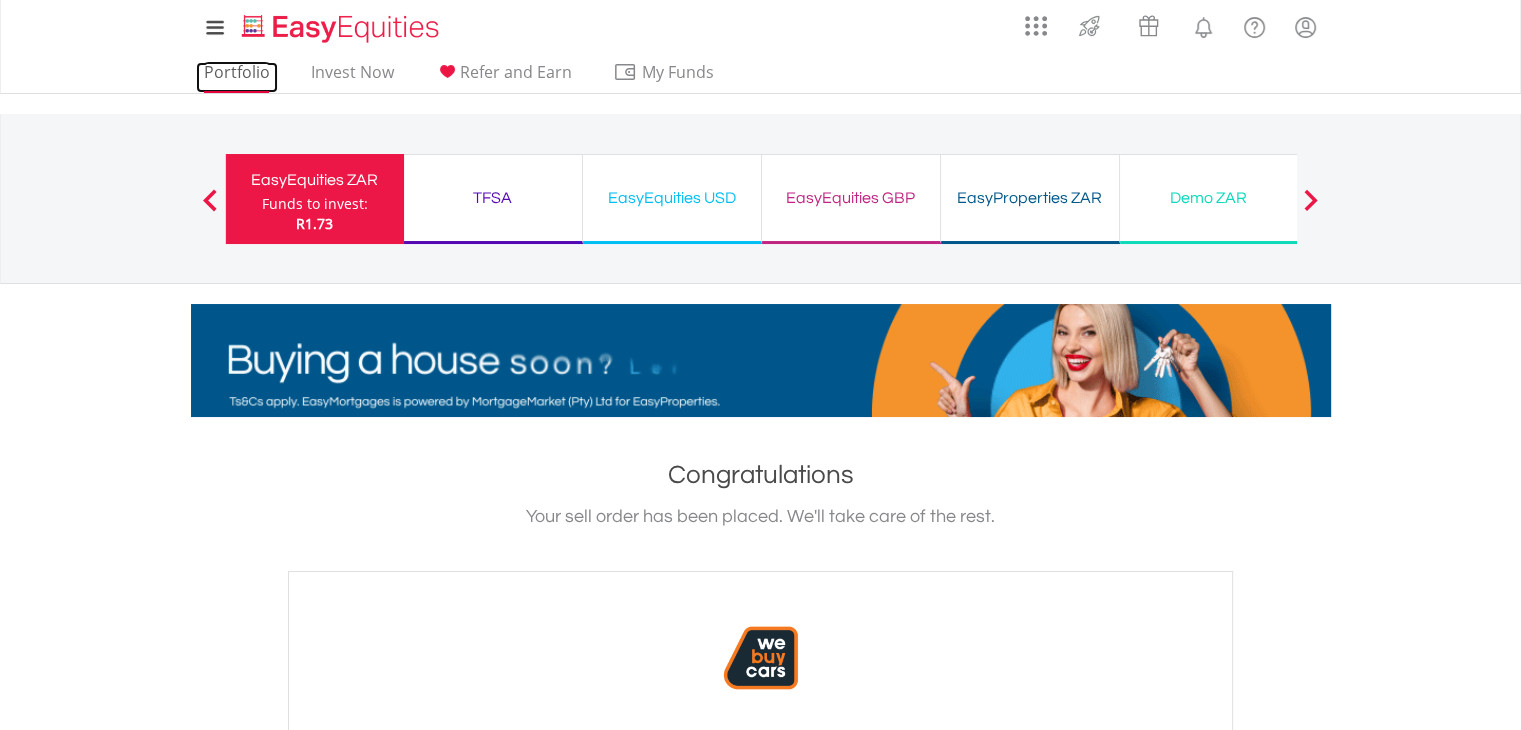 click on "Portfolio" at bounding box center (237, 77) 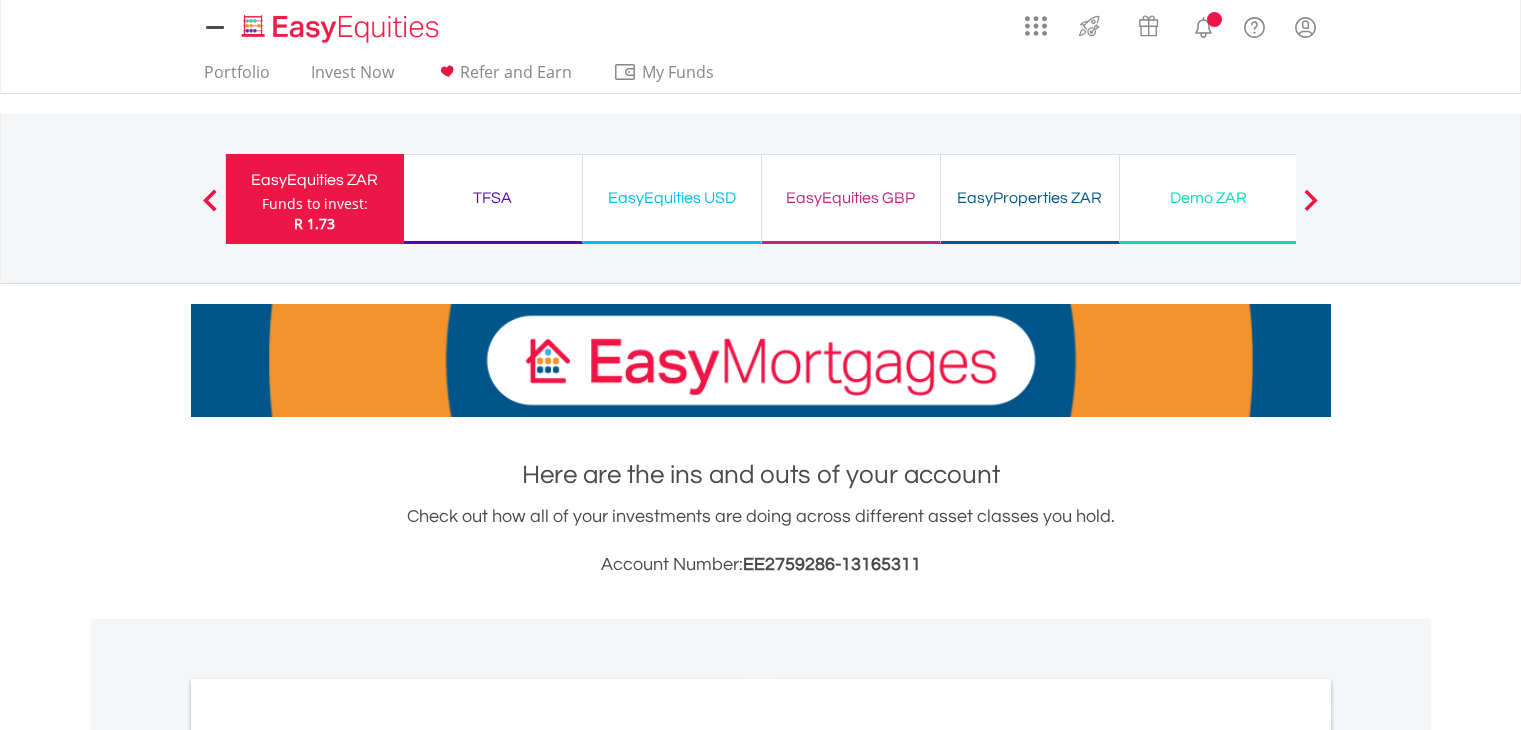 scroll, scrollTop: 0, scrollLeft: 0, axis: both 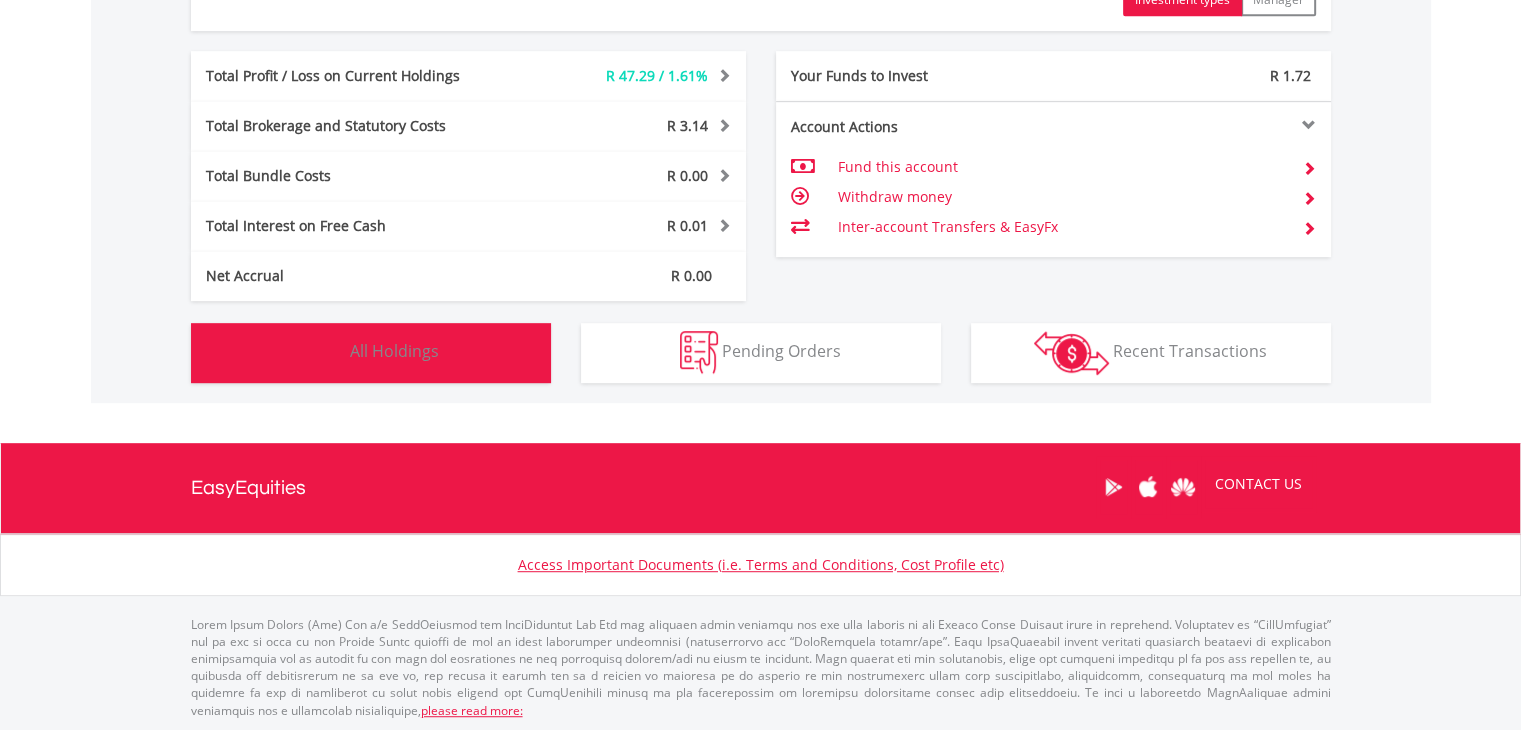 click at bounding box center [324, 352] 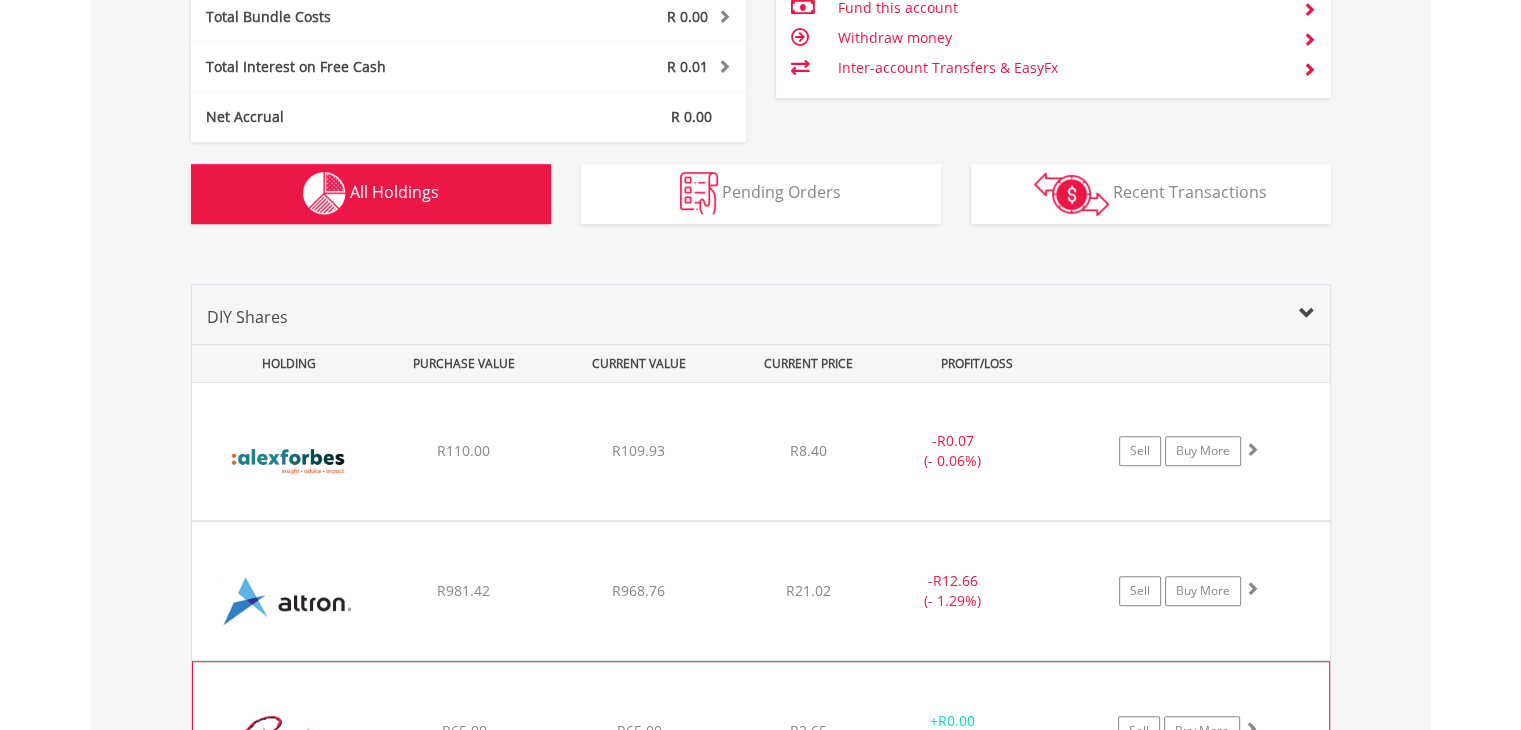 scroll, scrollTop: 941, scrollLeft: 0, axis: vertical 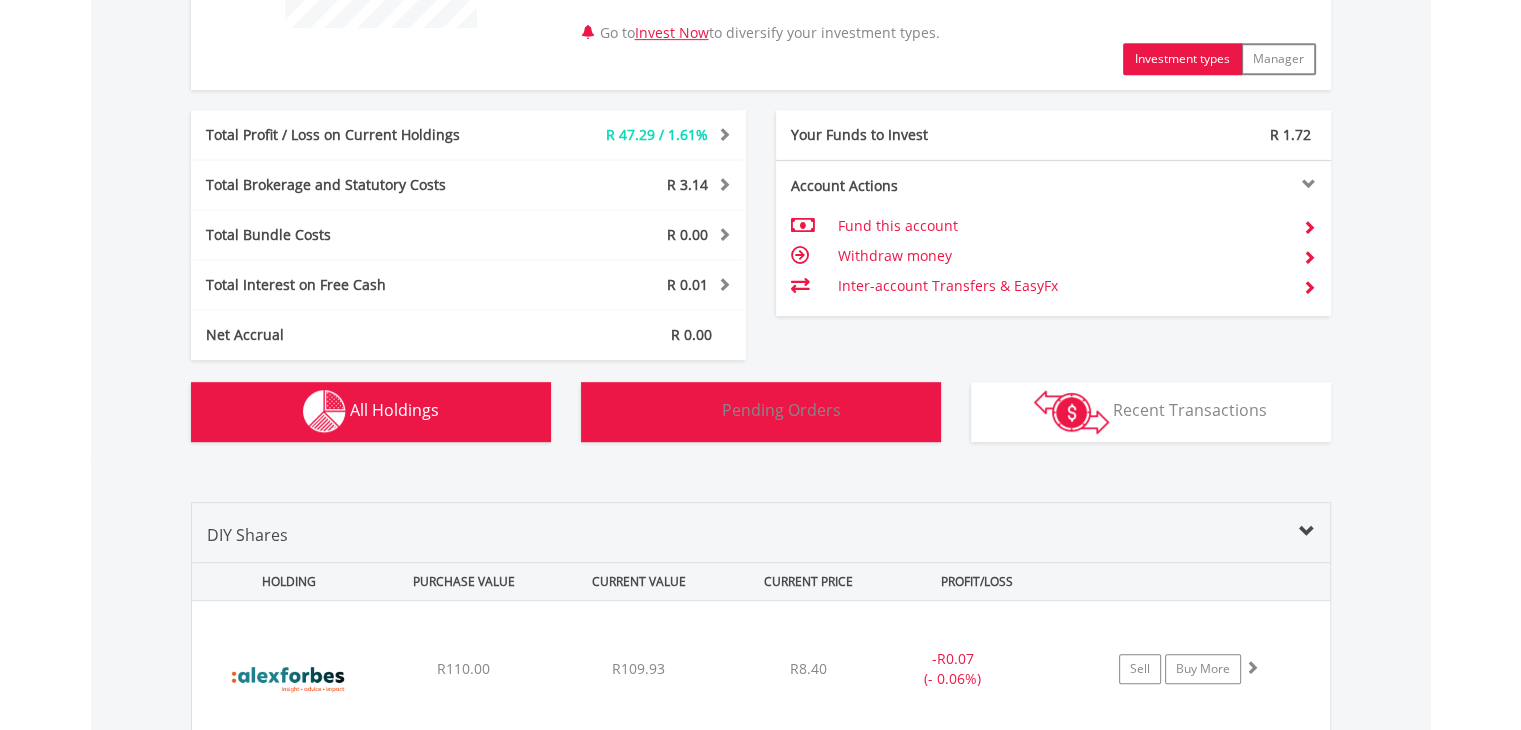 click on "Pending Orders
Pending Orders" at bounding box center [761, 412] 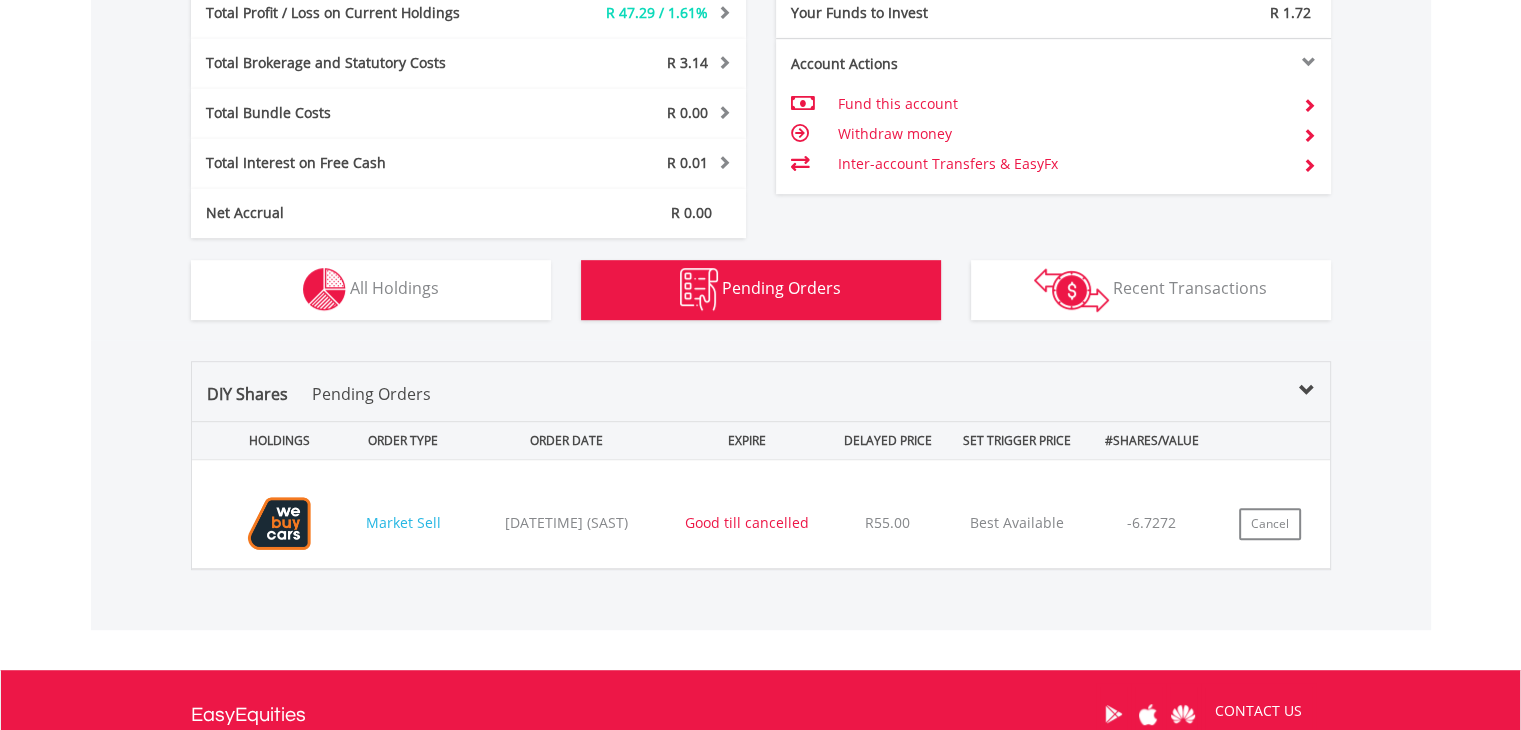 scroll, scrollTop: 1236, scrollLeft: 0, axis: vertical 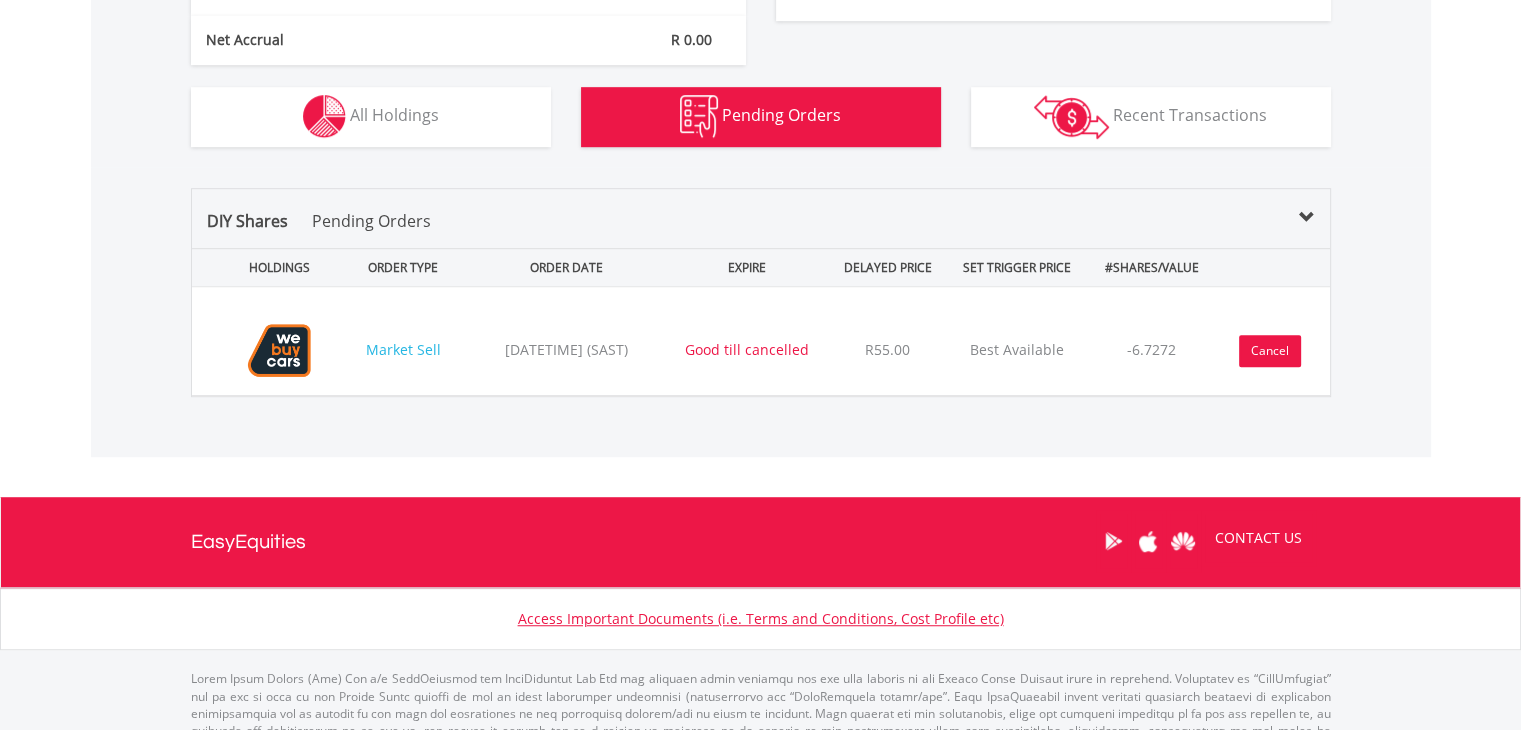click on "Cancel" at bounding box center [1270, 351] 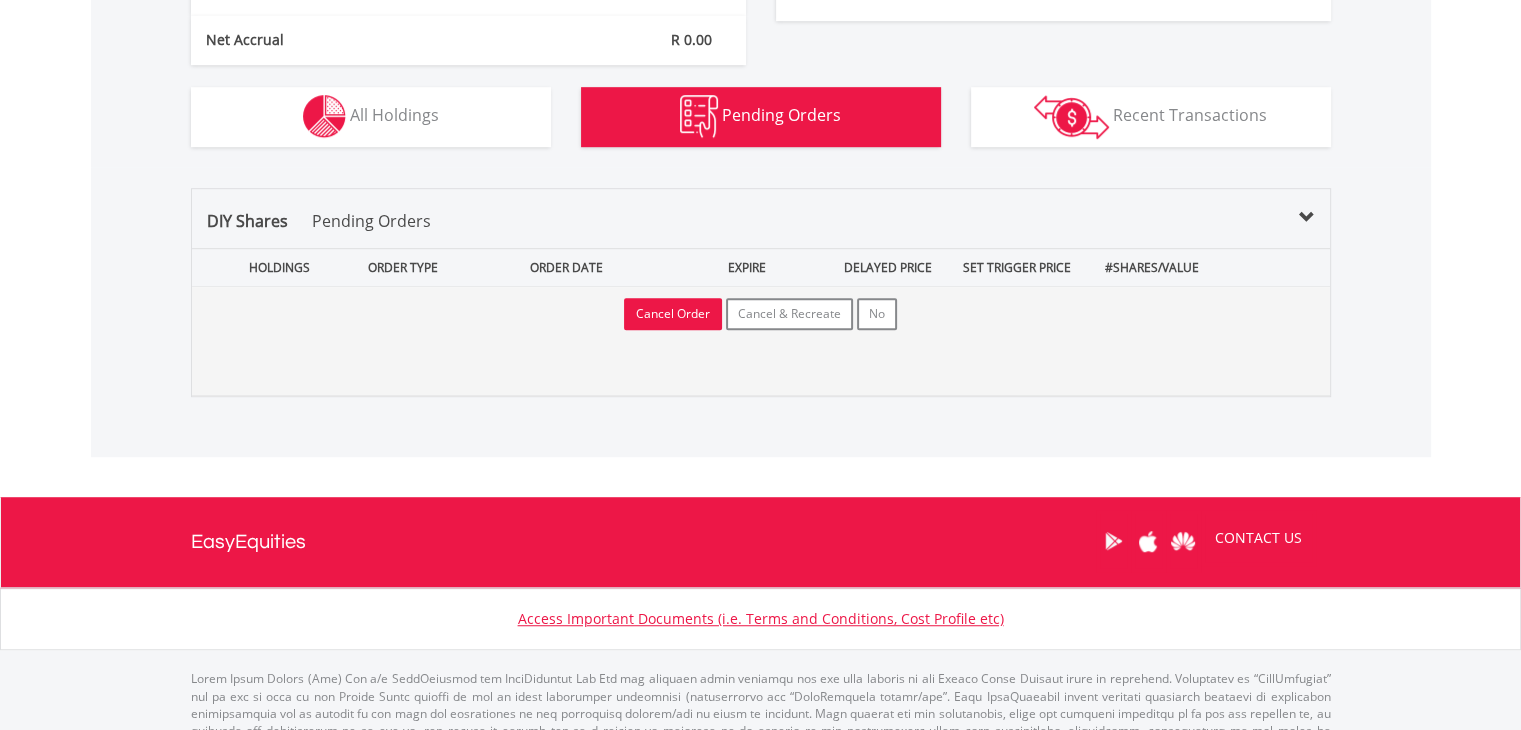 click on "Cancel Order" at bounding box center [673, 314] 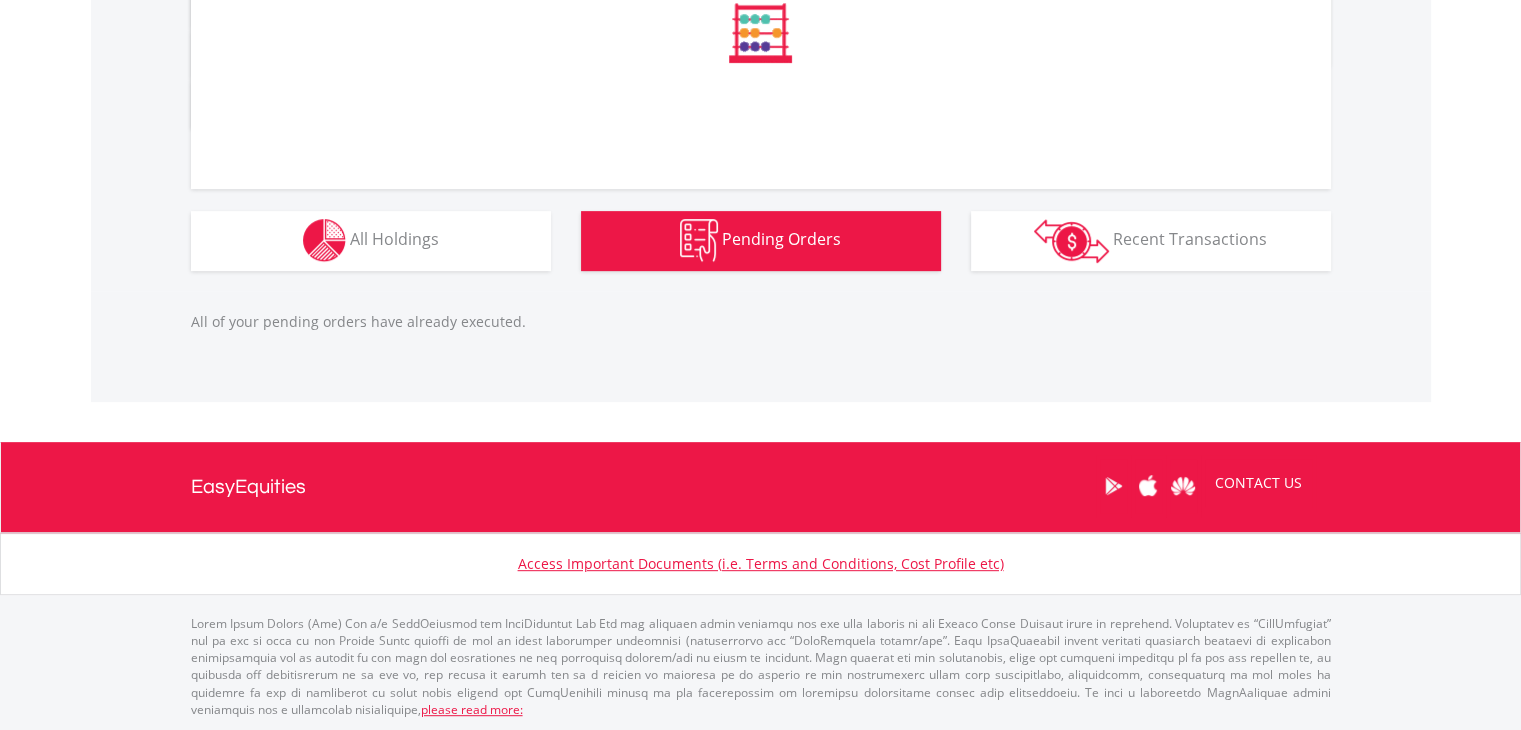 scroll, scrollTop: 1111, scrollLeft: 0, axis: vertical 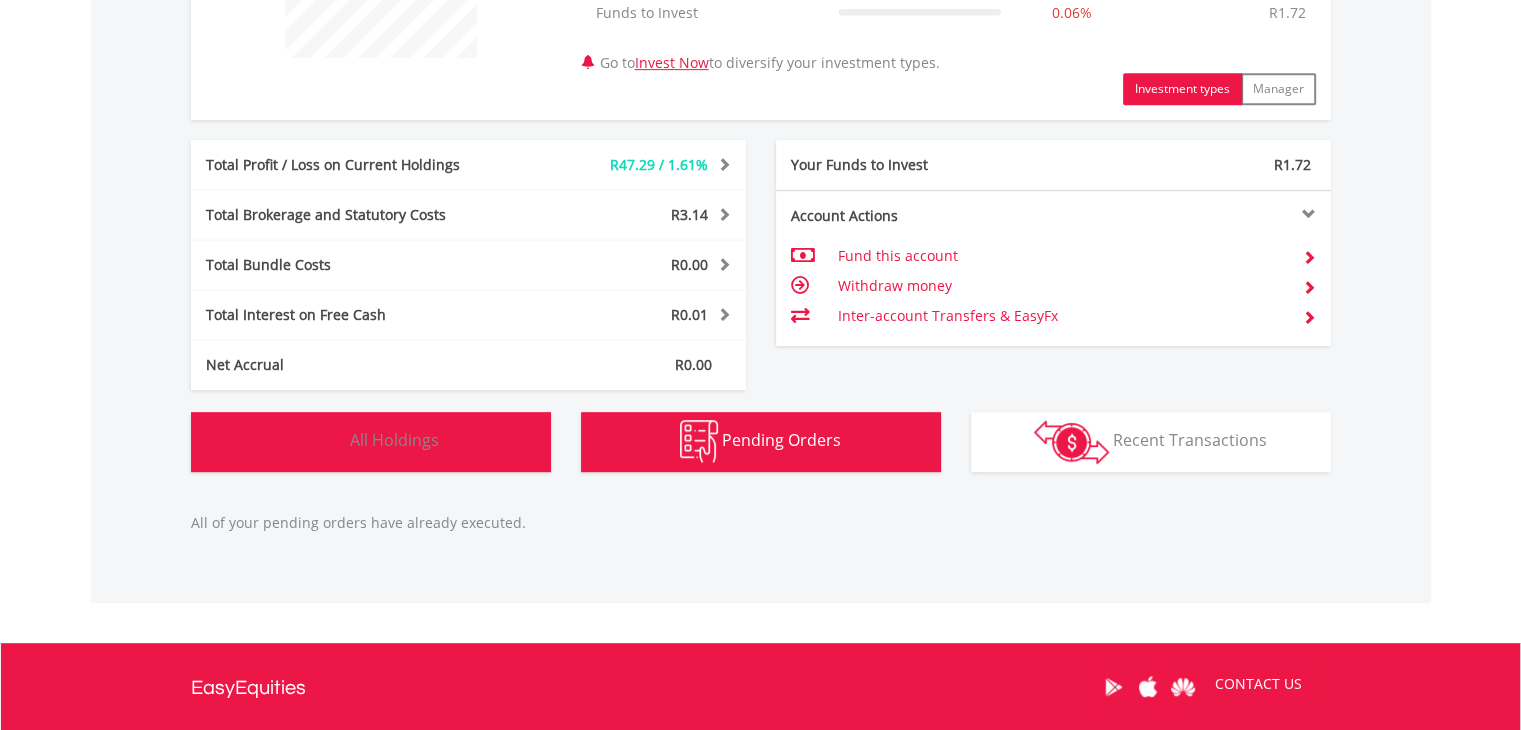 click on "All Holdings" at bounding box center (394, 440) 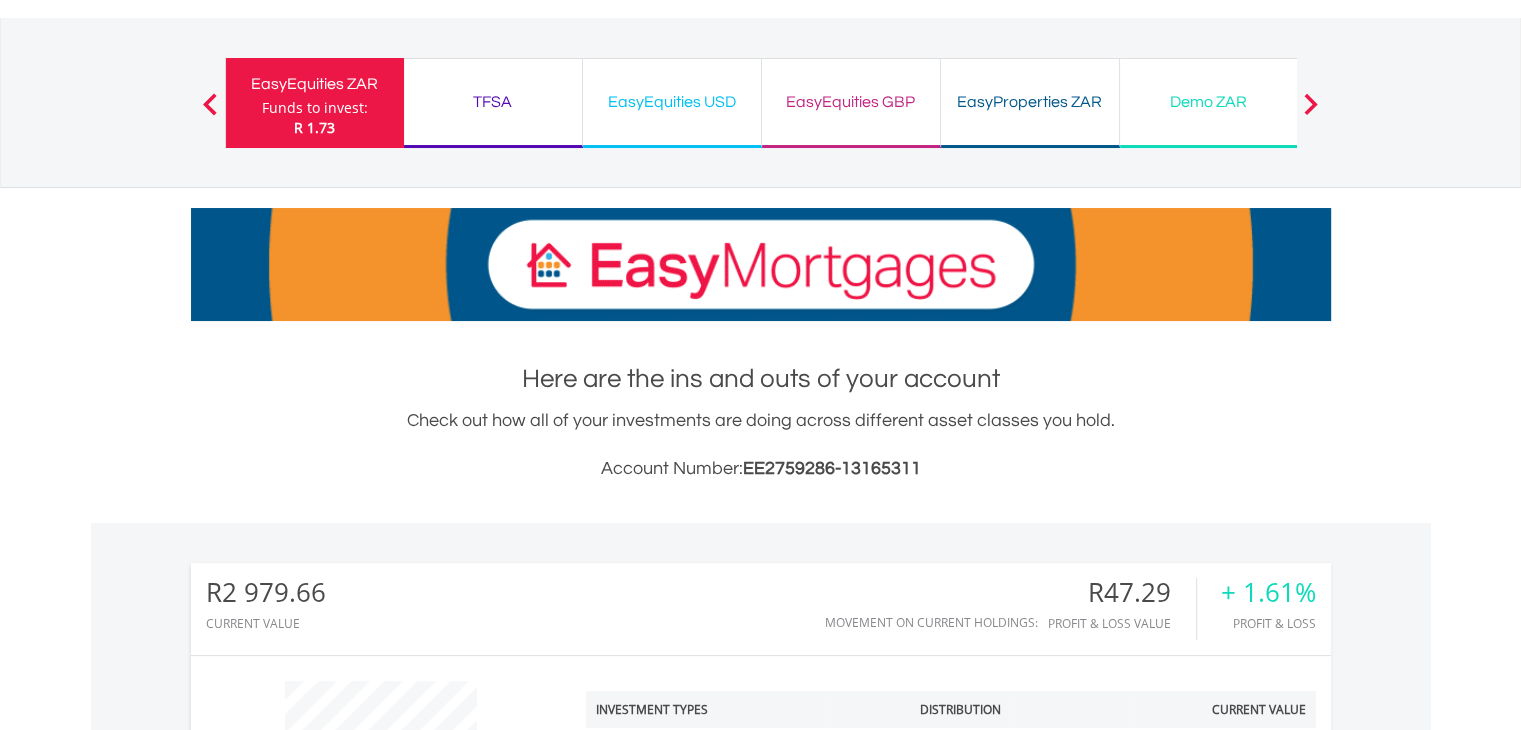 scroll, scrollTop: 0, scrollLeft: 0, axis: both 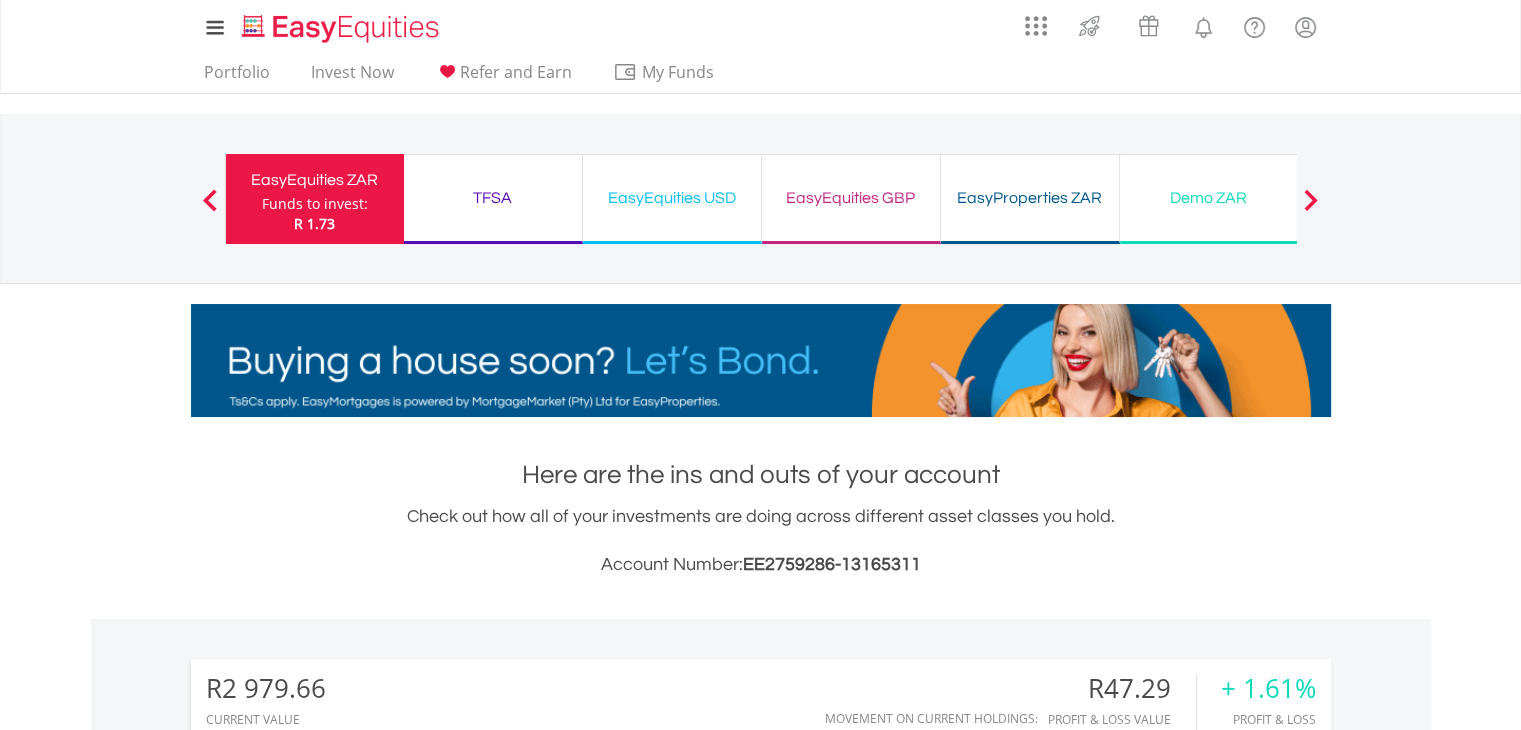 click on "My Investments
Invest Now
New Listings
Sell
My Recurring Investments
Pending Orders
Switch Unit Trusts
Vouchers
Buy a Voucher
Redeem a Voucher
Account Management" at bounding box center (760, 47) 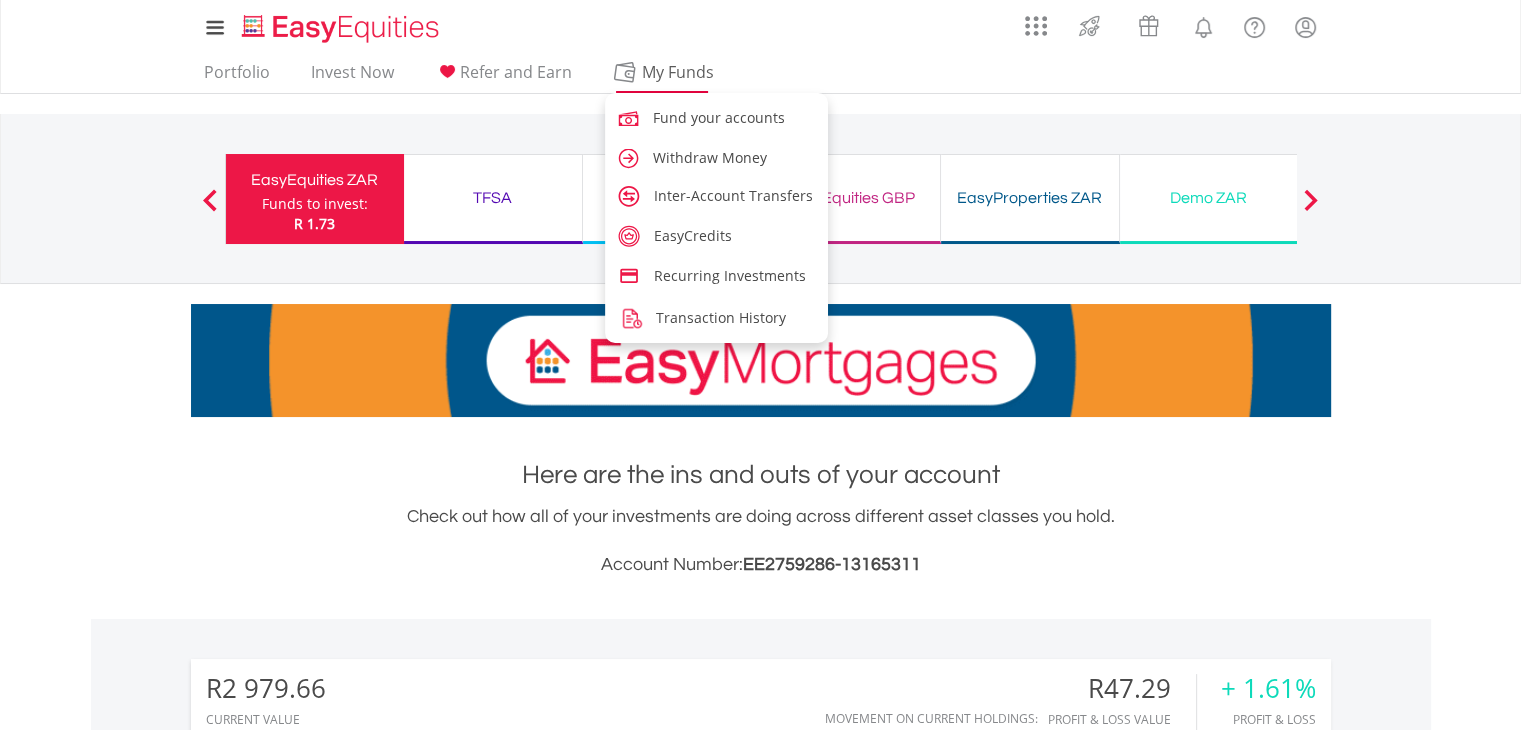 click on "My Funds" at bounding box center (678, 72) 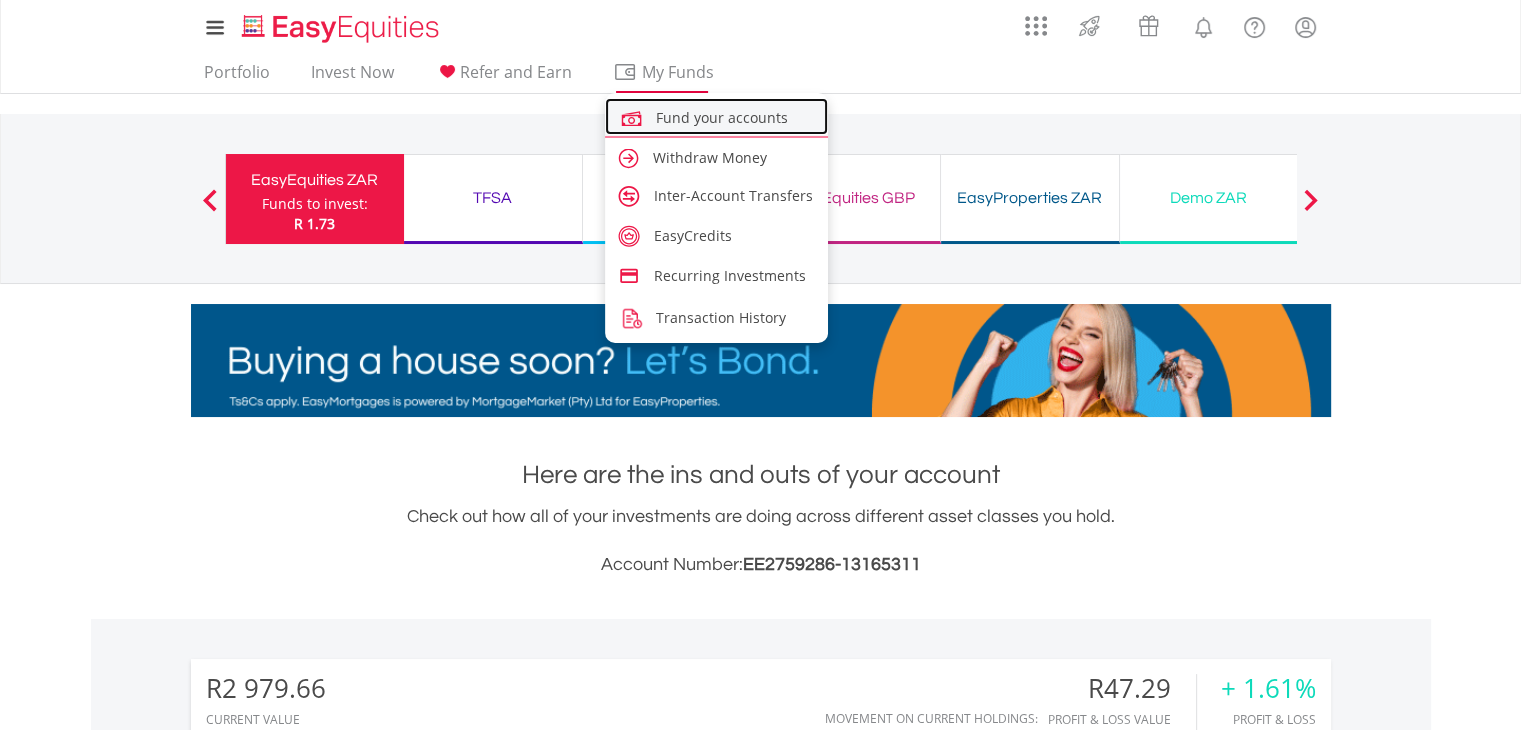 click on "Fund your accounts" at bounding box center (717, 116) 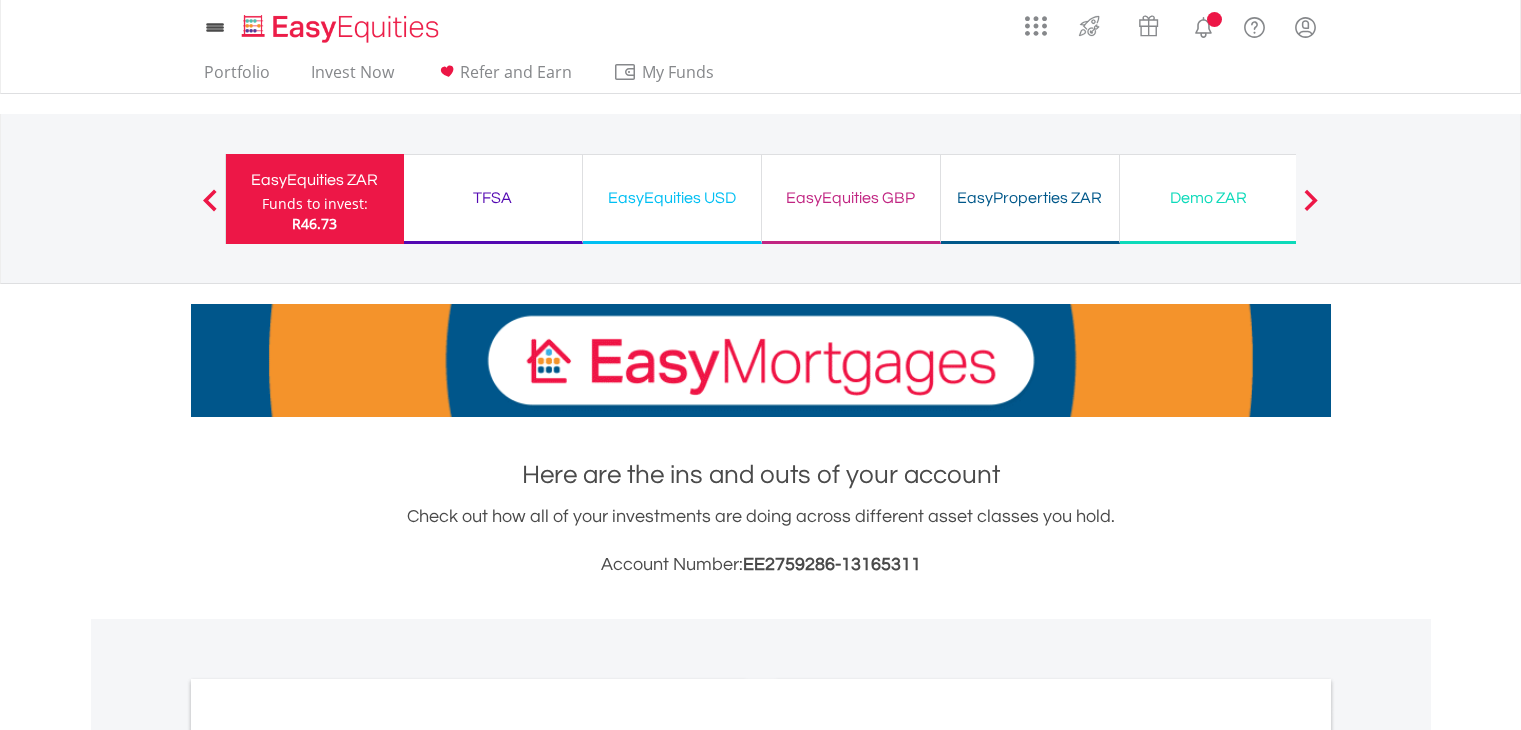 scroll, scrollTop: 0, scrollLeft: 0, axis: both 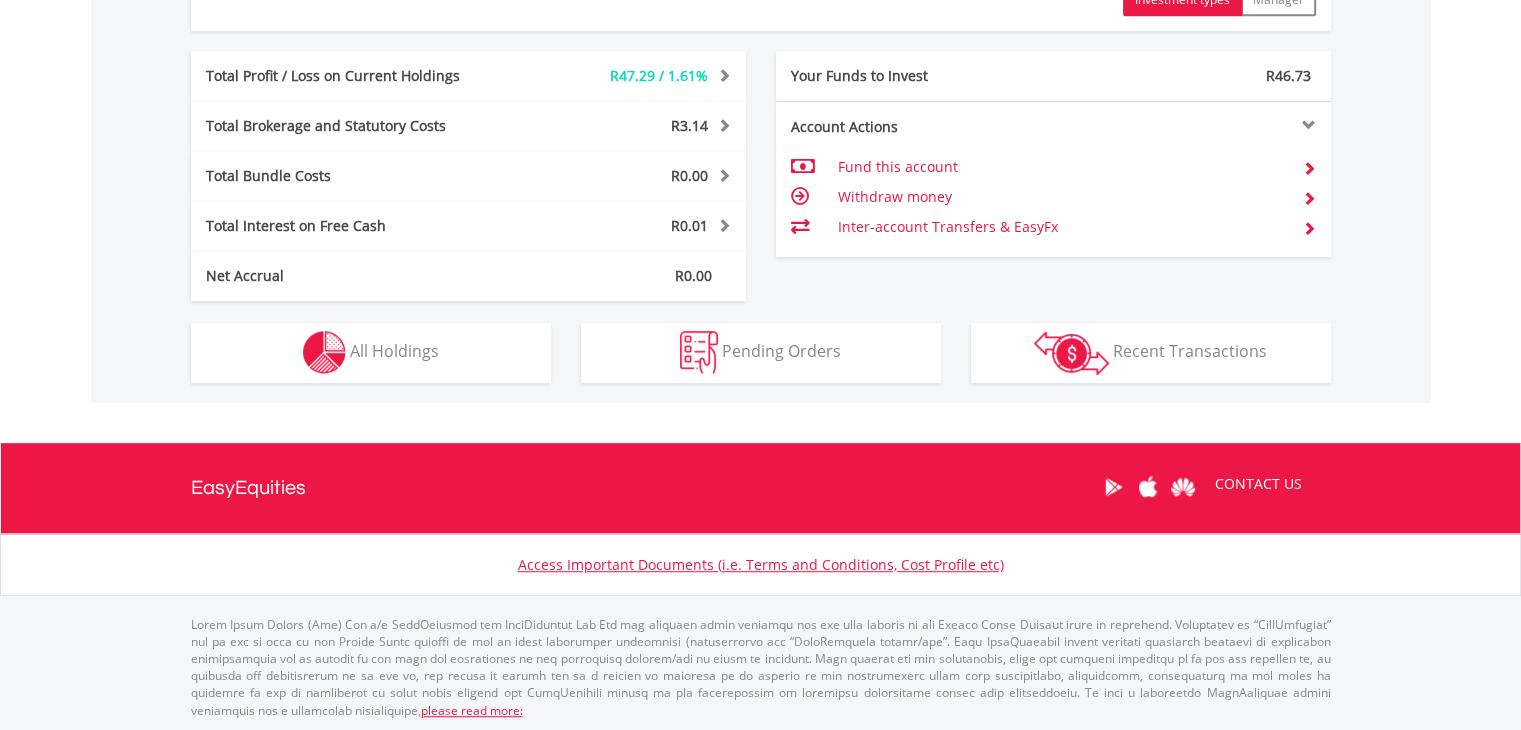 click on "R3 024.66
CURRENT VALUE
Movement on Current Holdings:
R47.29
Profit & Loss Value
+ 1.61%
Profit & Loss
﻿
Investment Types" at bounding box center (761, 11) 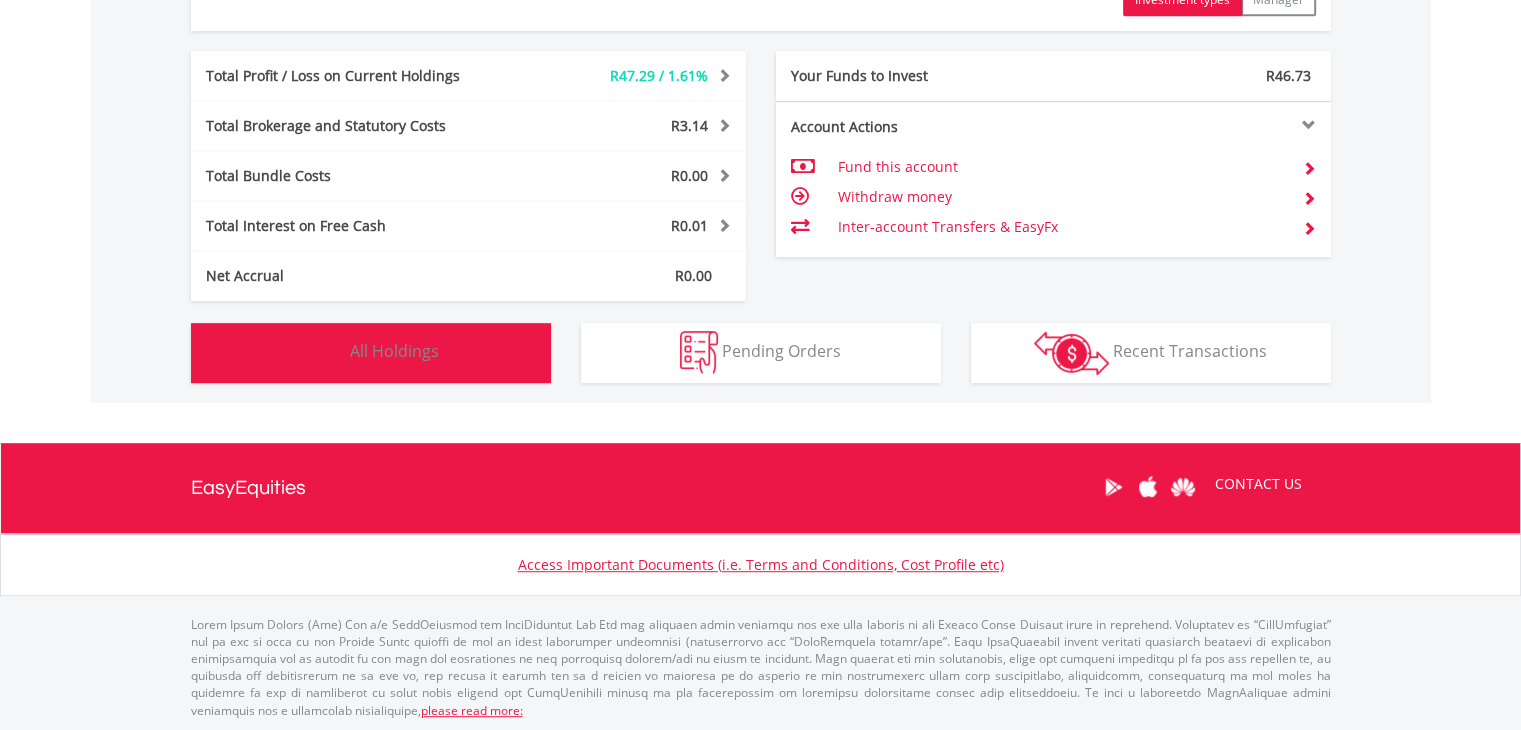 click on "Holdings
All Holdings" at bounding box center [371, 353] 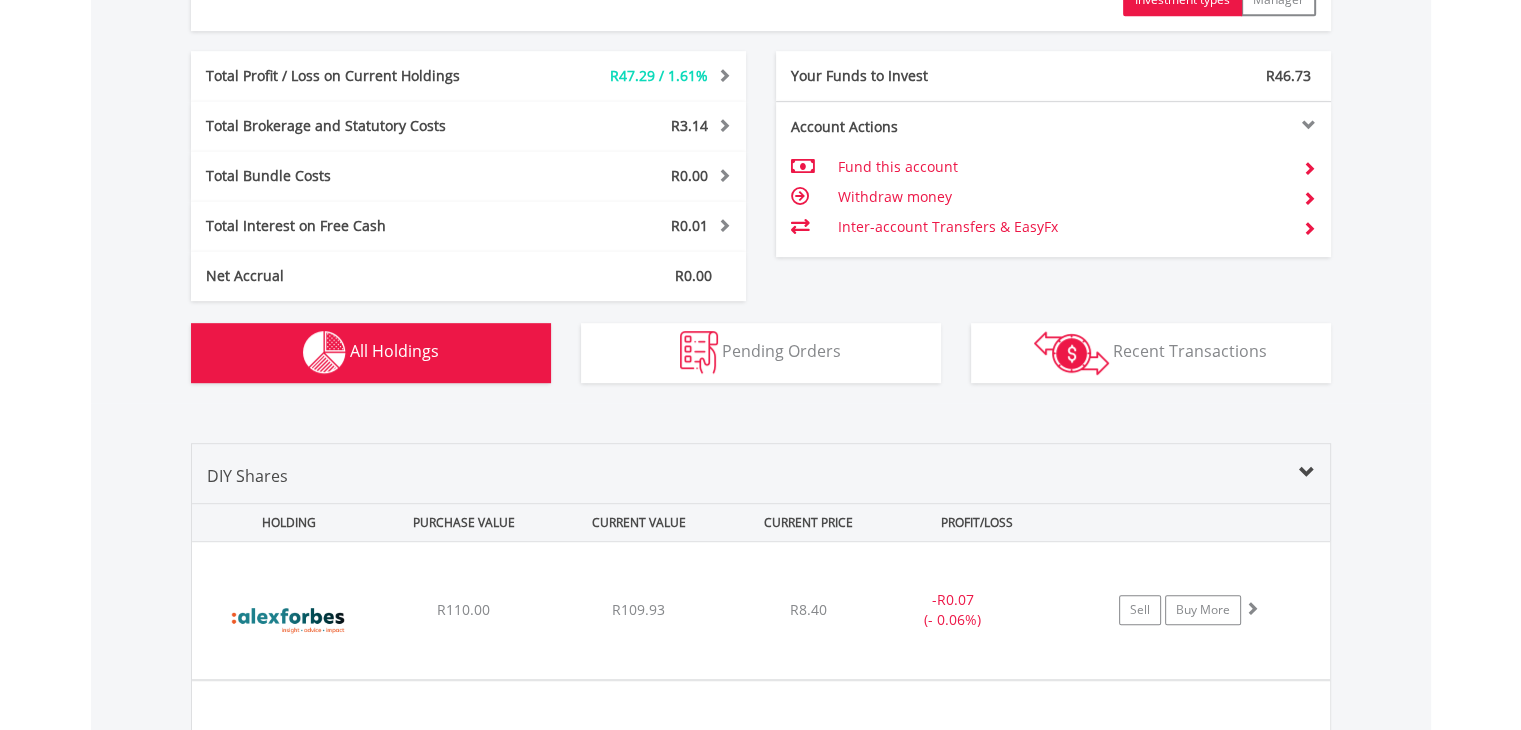 scroll, scrollTop: 1441, scrollLeft: 0, axis: vertical 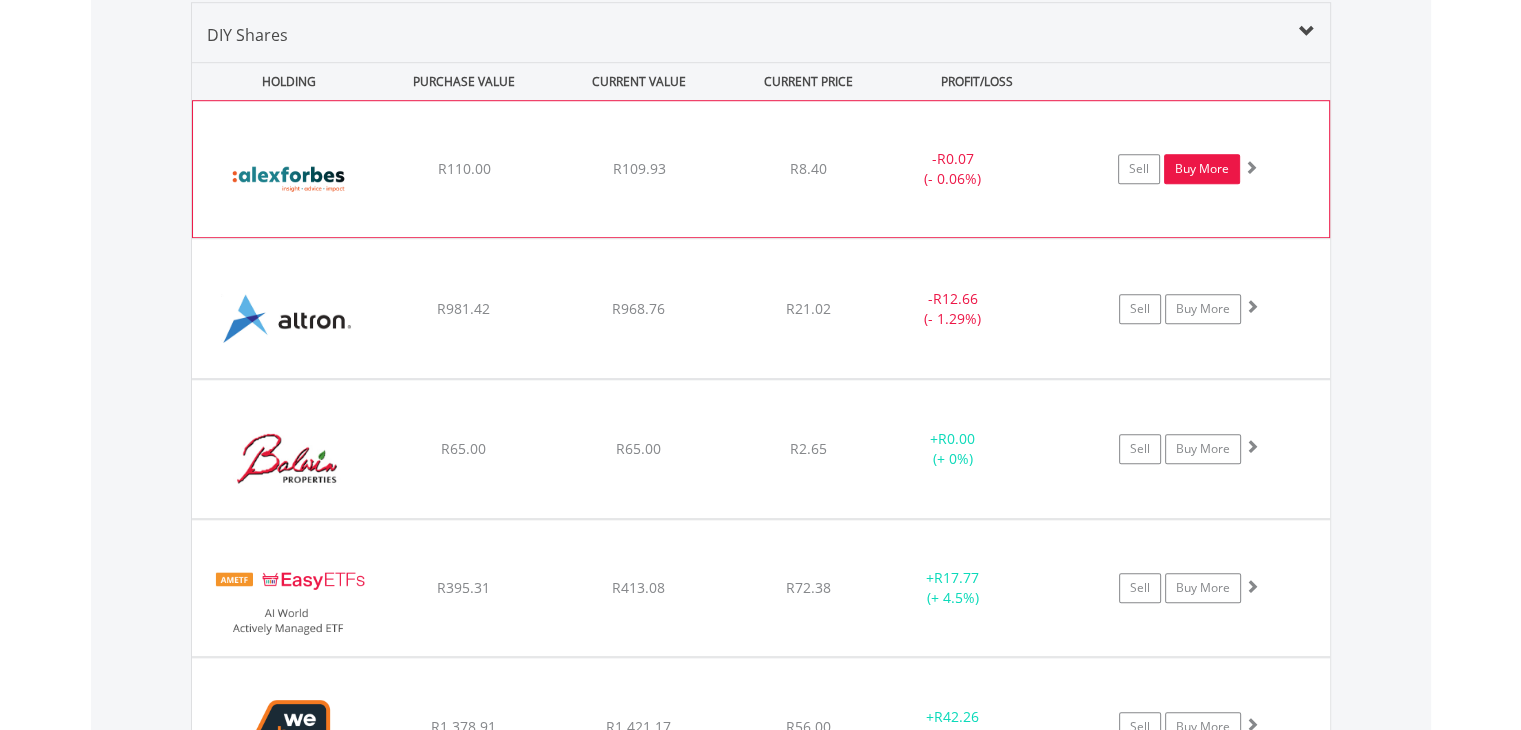 click on "Buy More" at bounding box center [1202, 169] 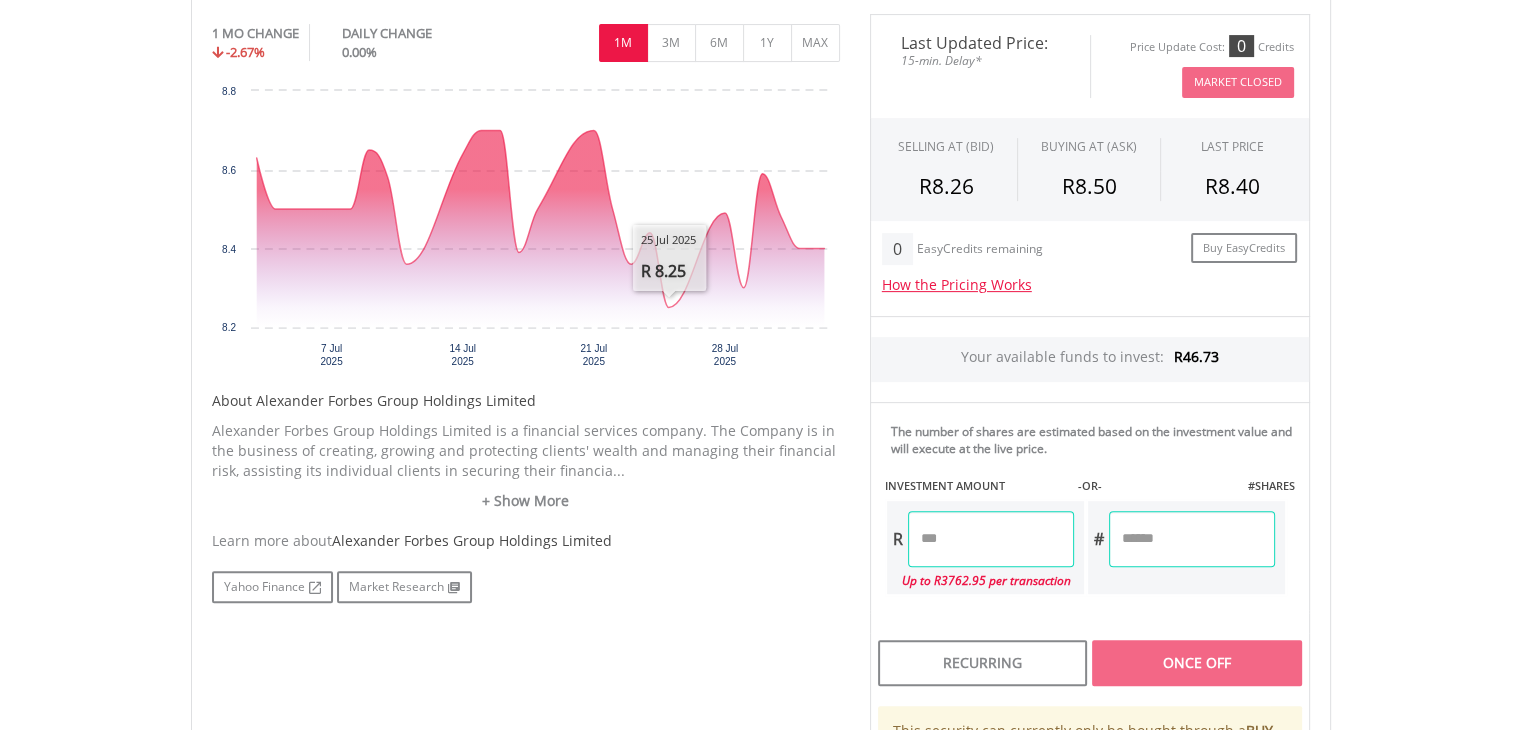scroll, scrollTop: 800, scrollLeft: 0, axis: vertical 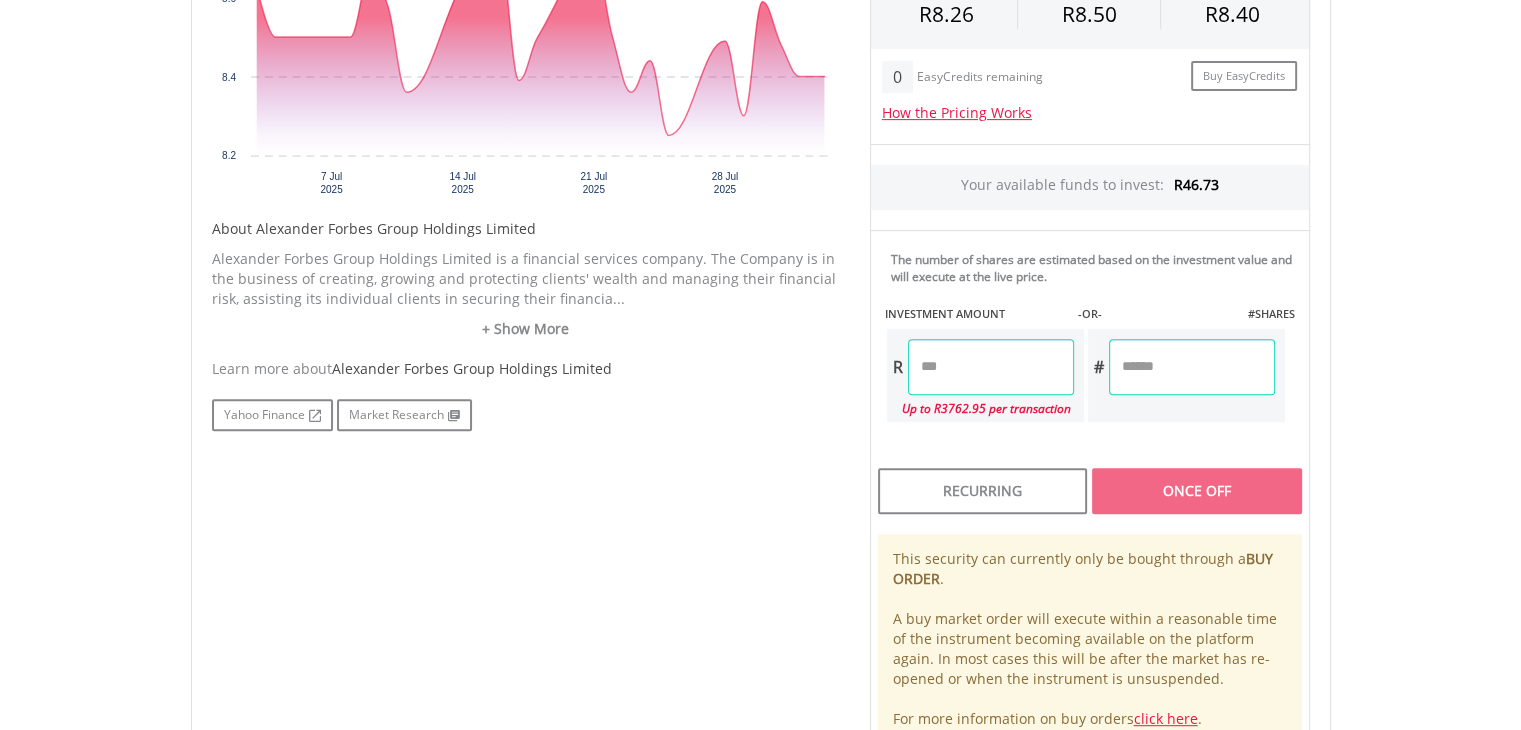 click at bounding box center [991, 367] 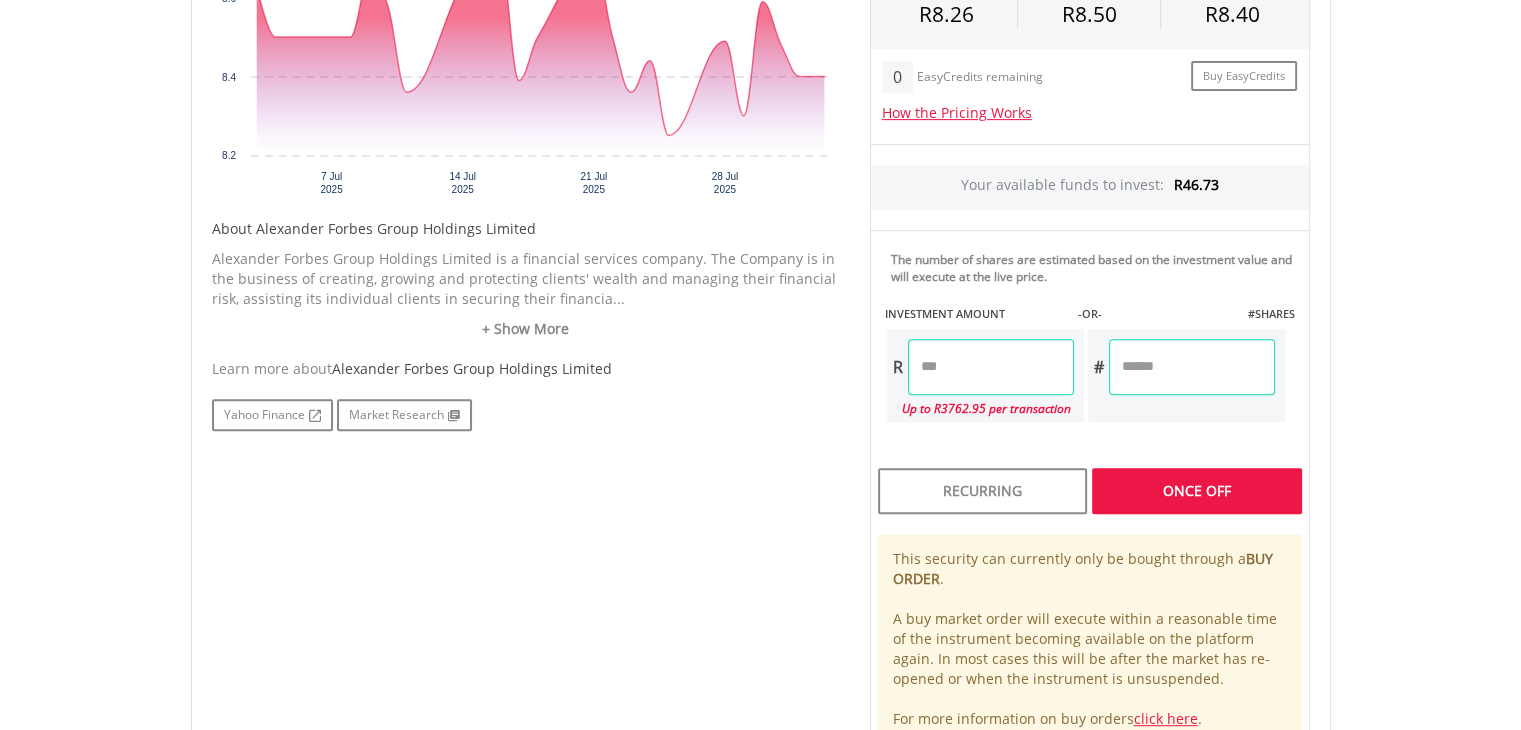 click on "Last Updated Price:
15-min. Delay*
Price Update Cost:
0
Credits
Market Closed
SELLING AT (BID)
BUYING AT                     (ASK)
LAST PRICE
R8.26
R8.50
R8.40
0
EasyCredits remaining
R" at bounding box center [1090, 297] 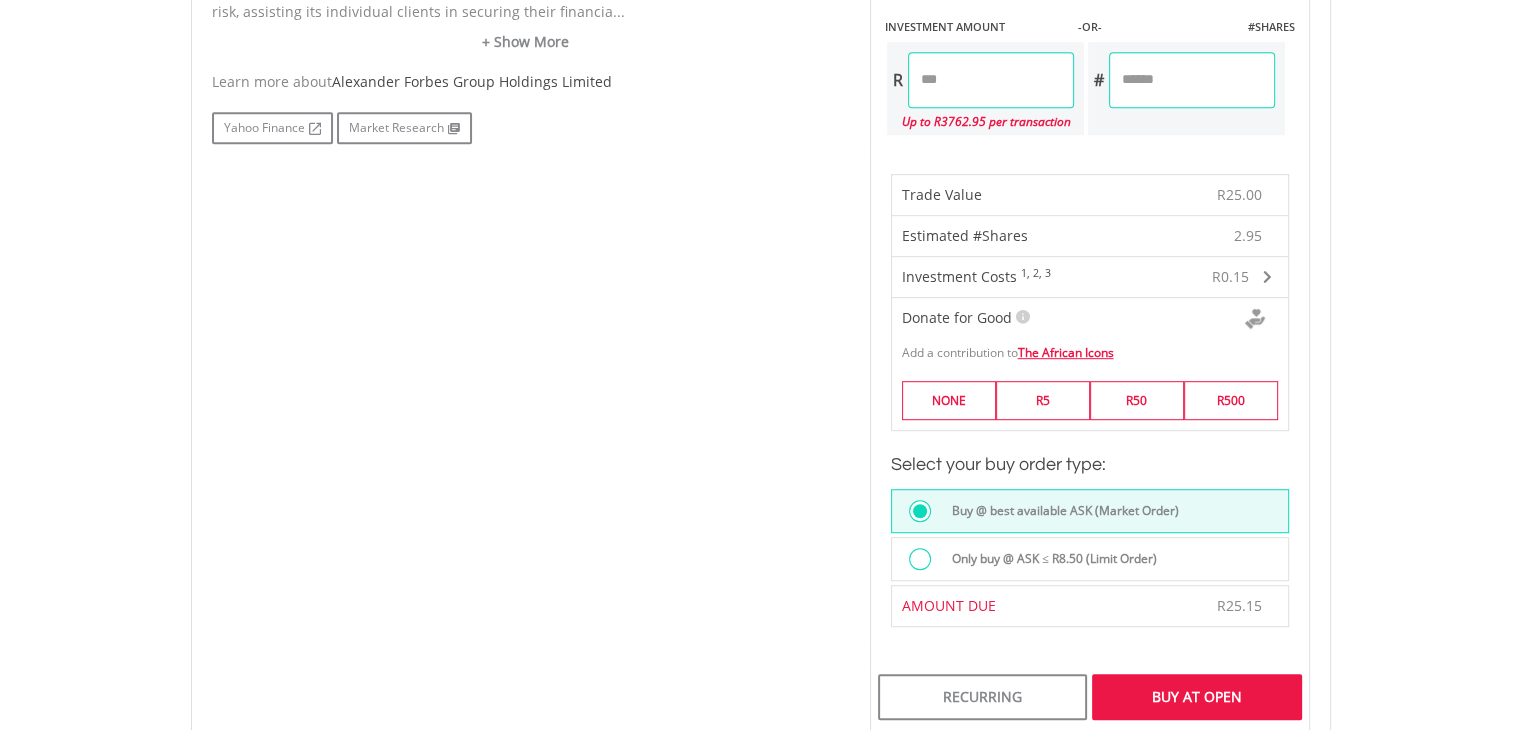 scroll, scrollTop: 1400, scrollLeft: 0, axis: vertical 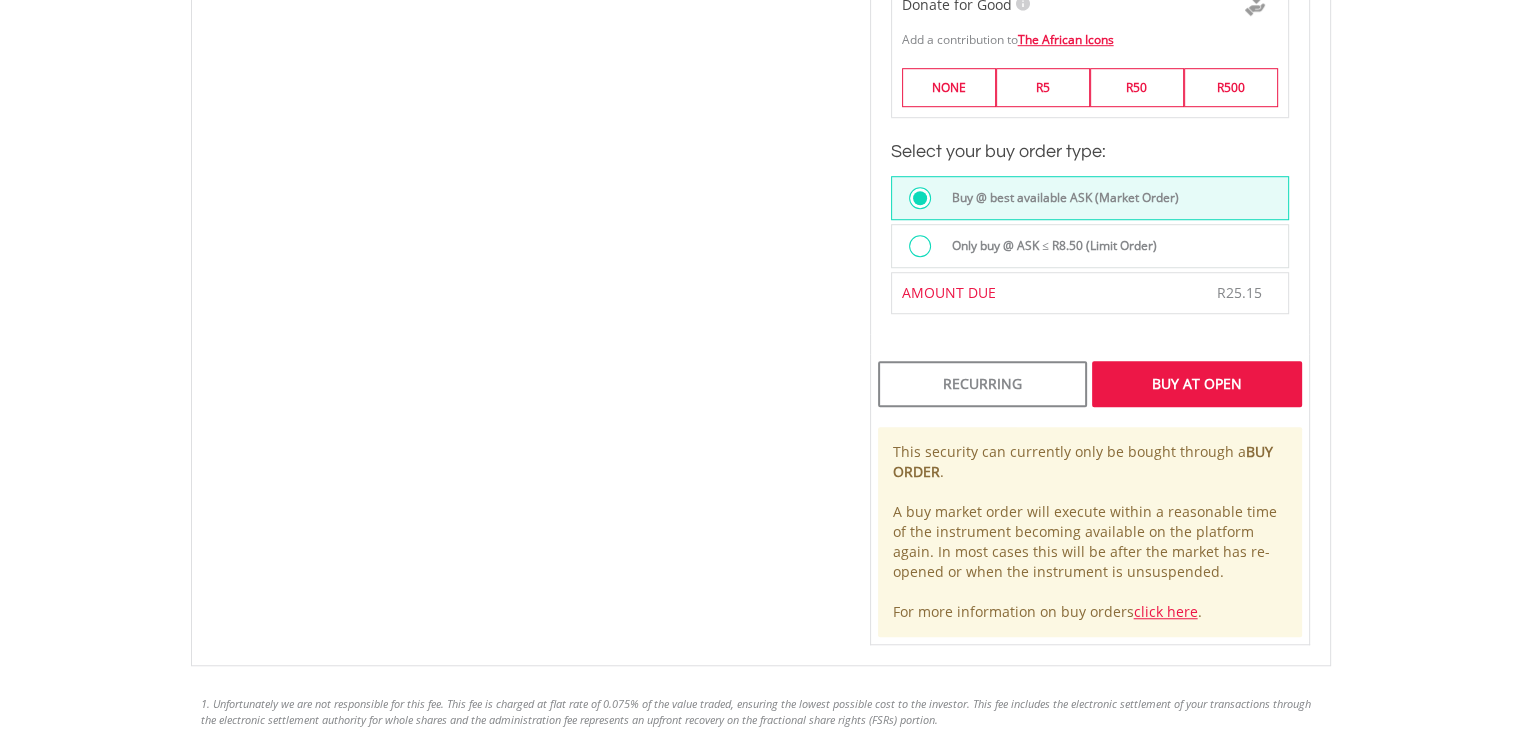 click on "Buy At Open" at bounding box center (1196, 384) 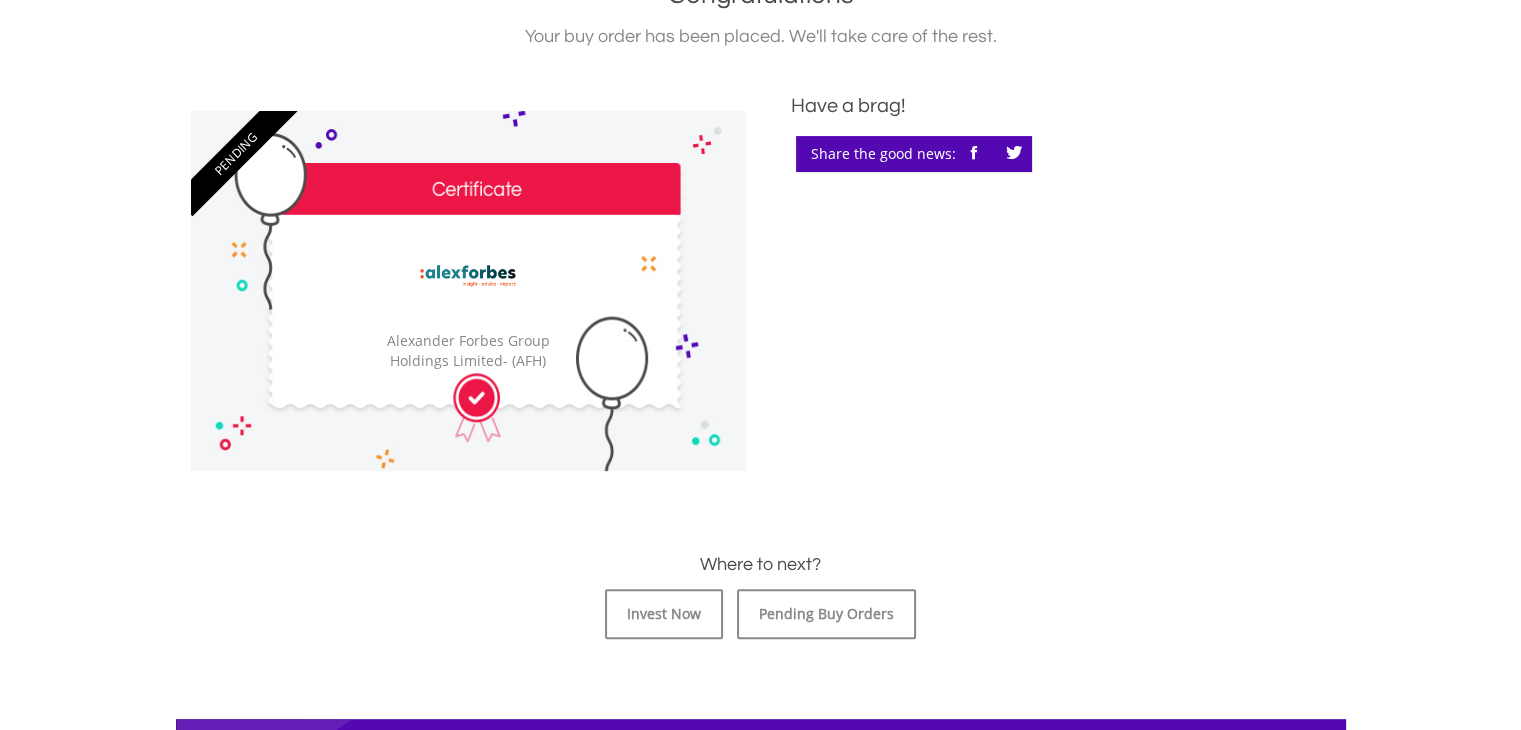 scroll, scrollTop: 0, scrollLeft: 0, axis: both 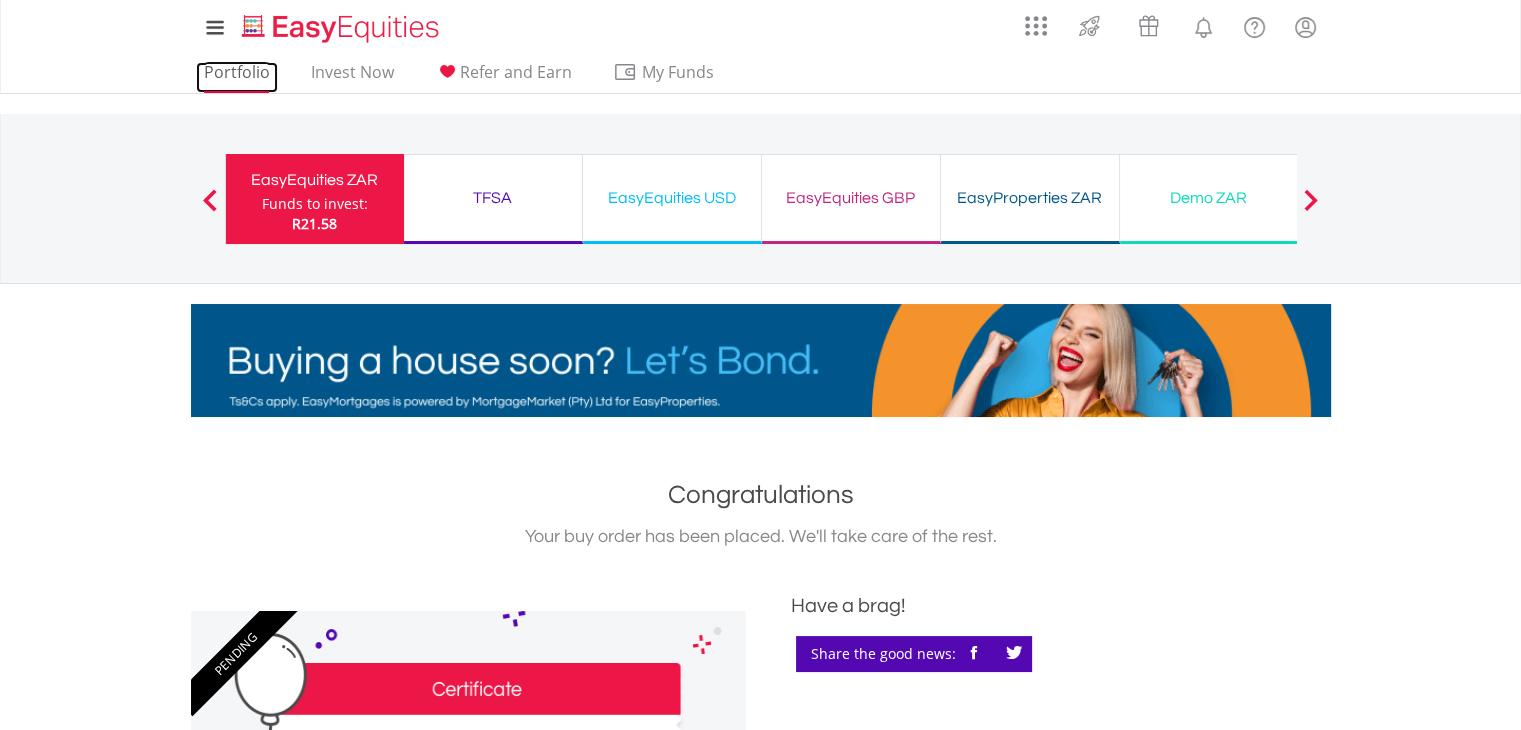 click on "Portfolio" at bounding box center [237, 77] 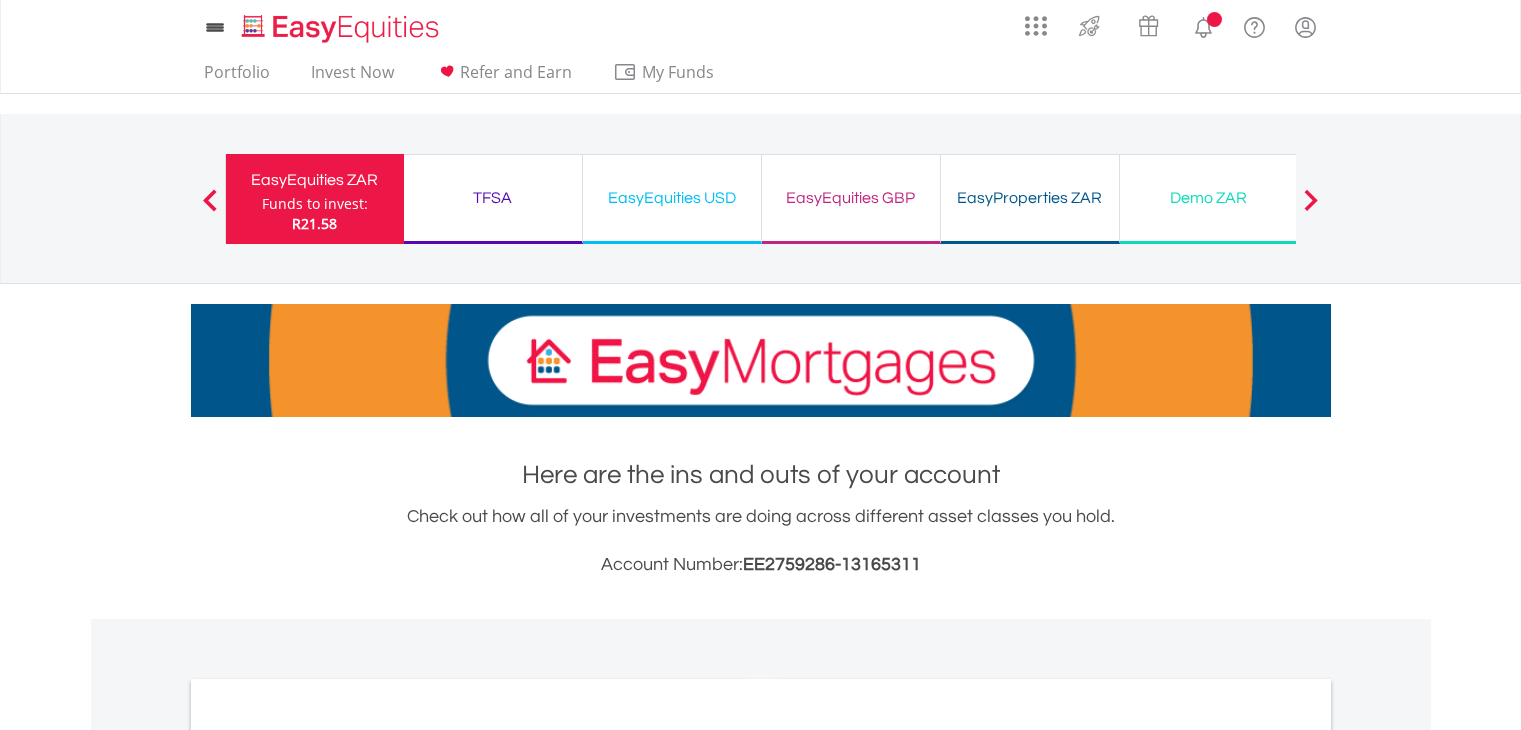 scroll, scrollTop: 0, scrollLeft: 0, axis: both 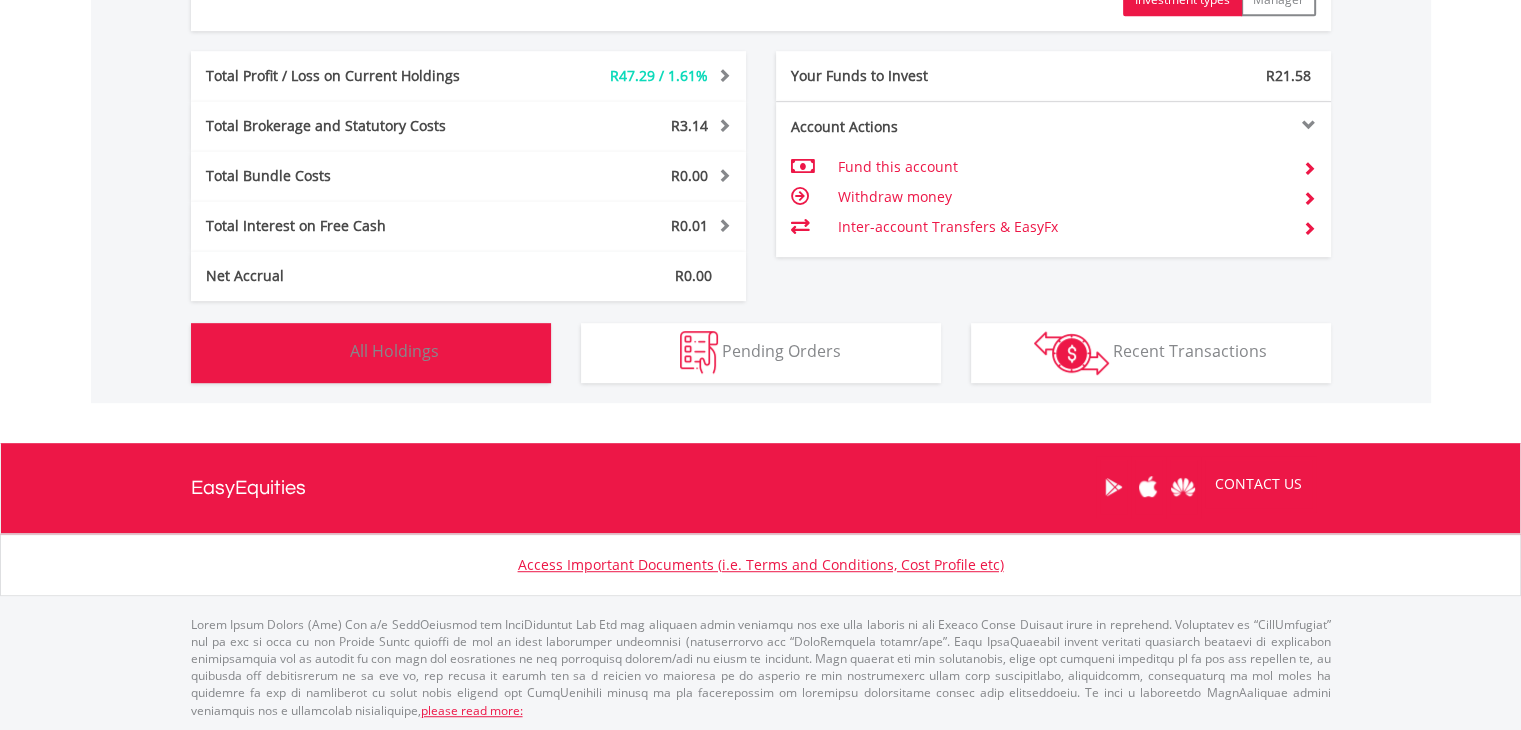 click at bounding box center (324, 352) 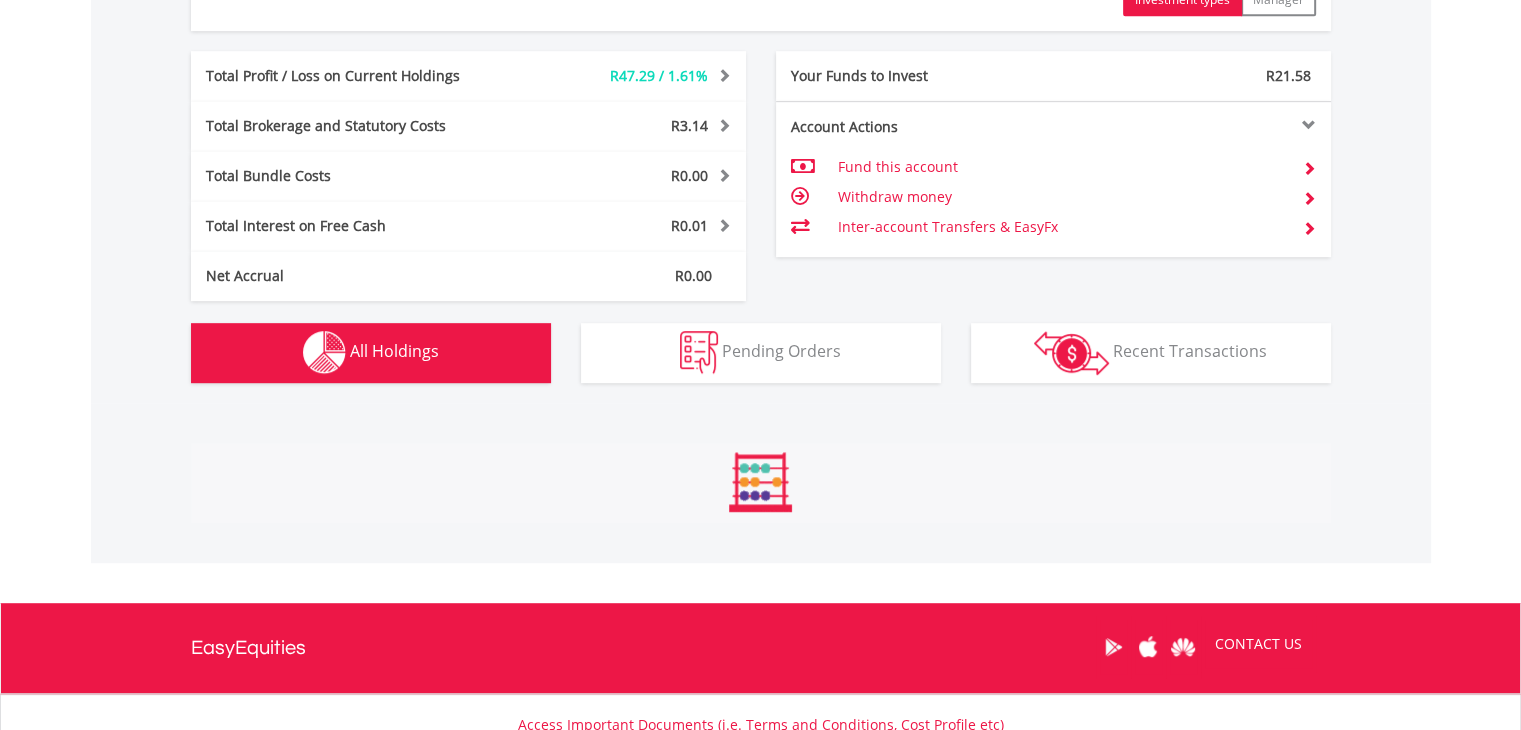 scroll, scrollTop: 1481, scrollLeft: 0, axis: vertical 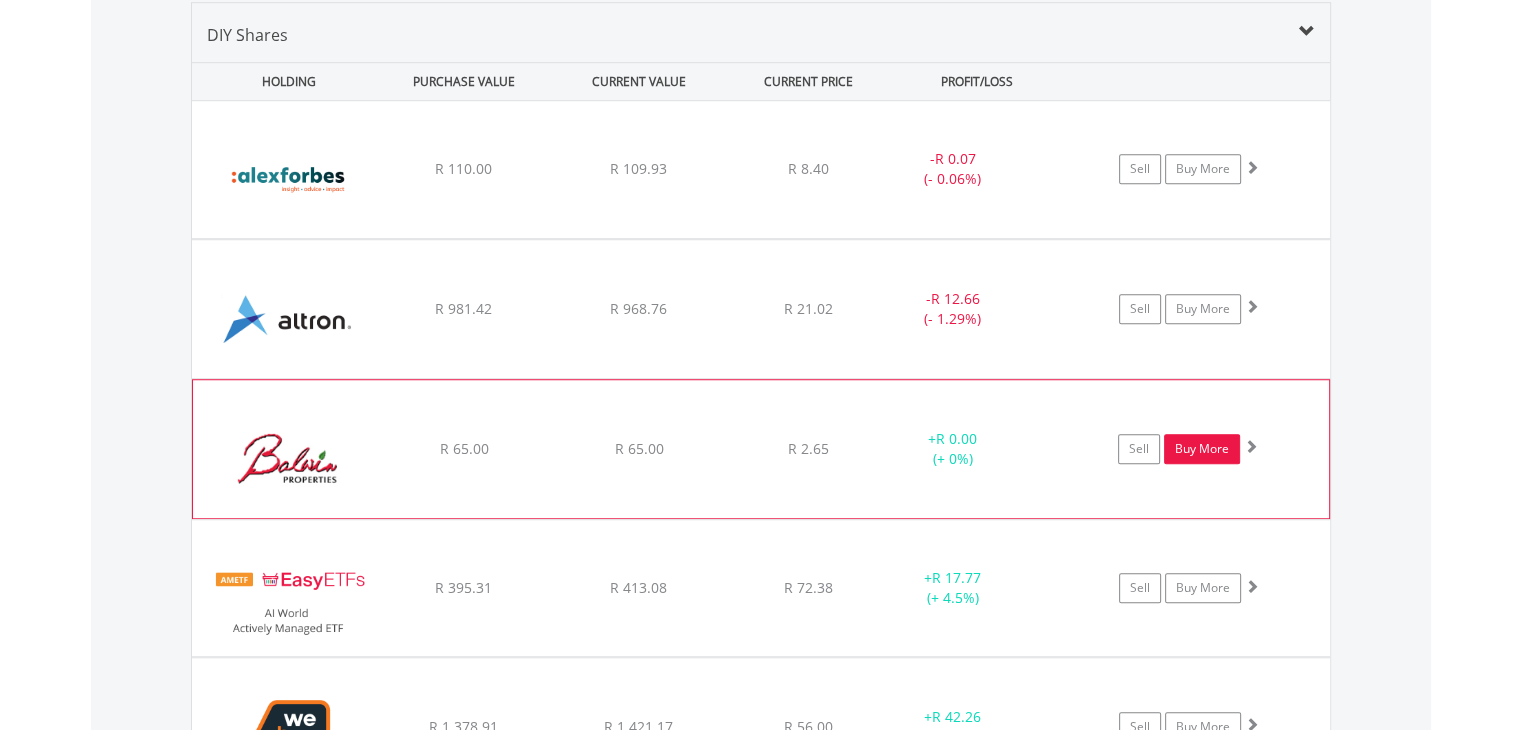 click on "Buy More" at bounding box center [1202, 449] 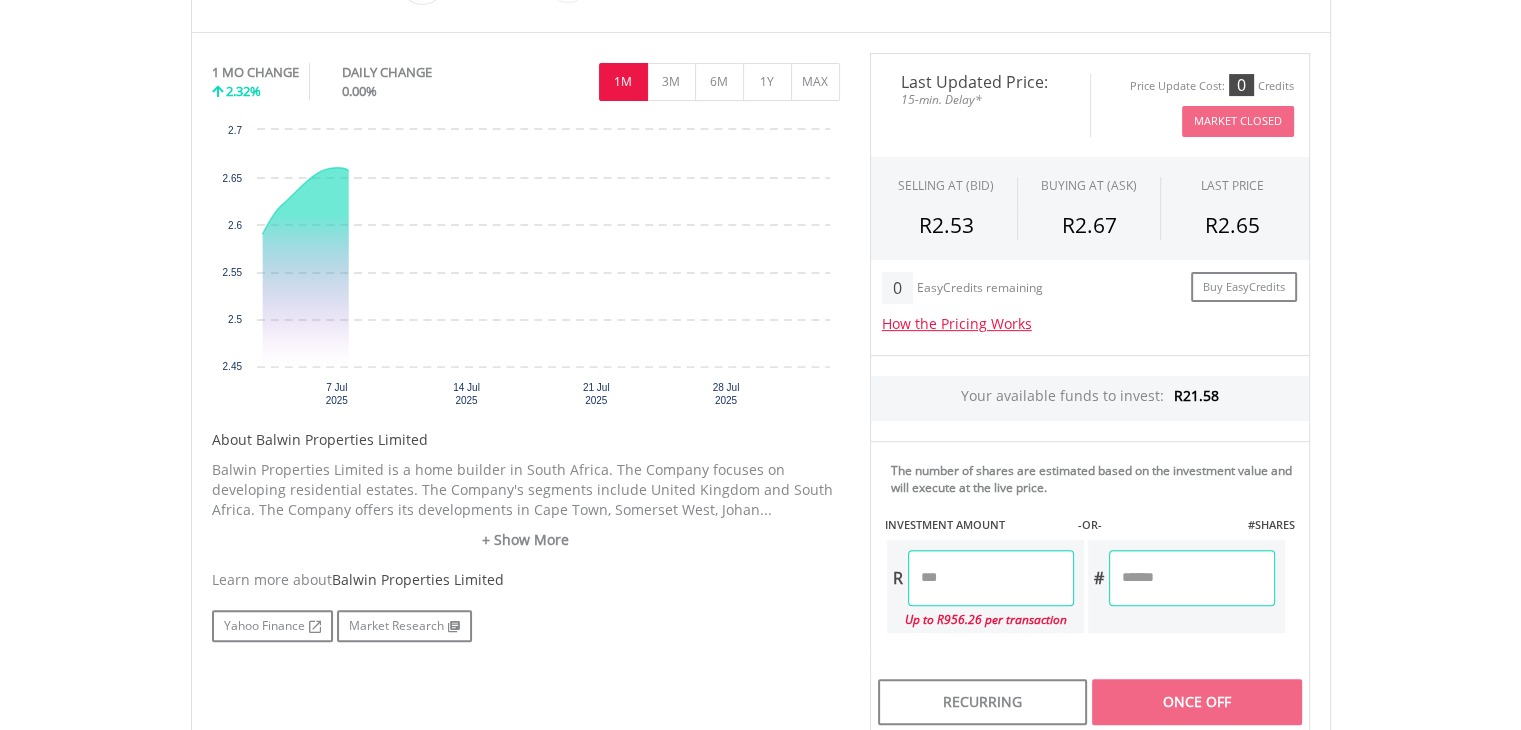 scroll, scrollTop: 600, scrollLeft: 0, axis: vertical 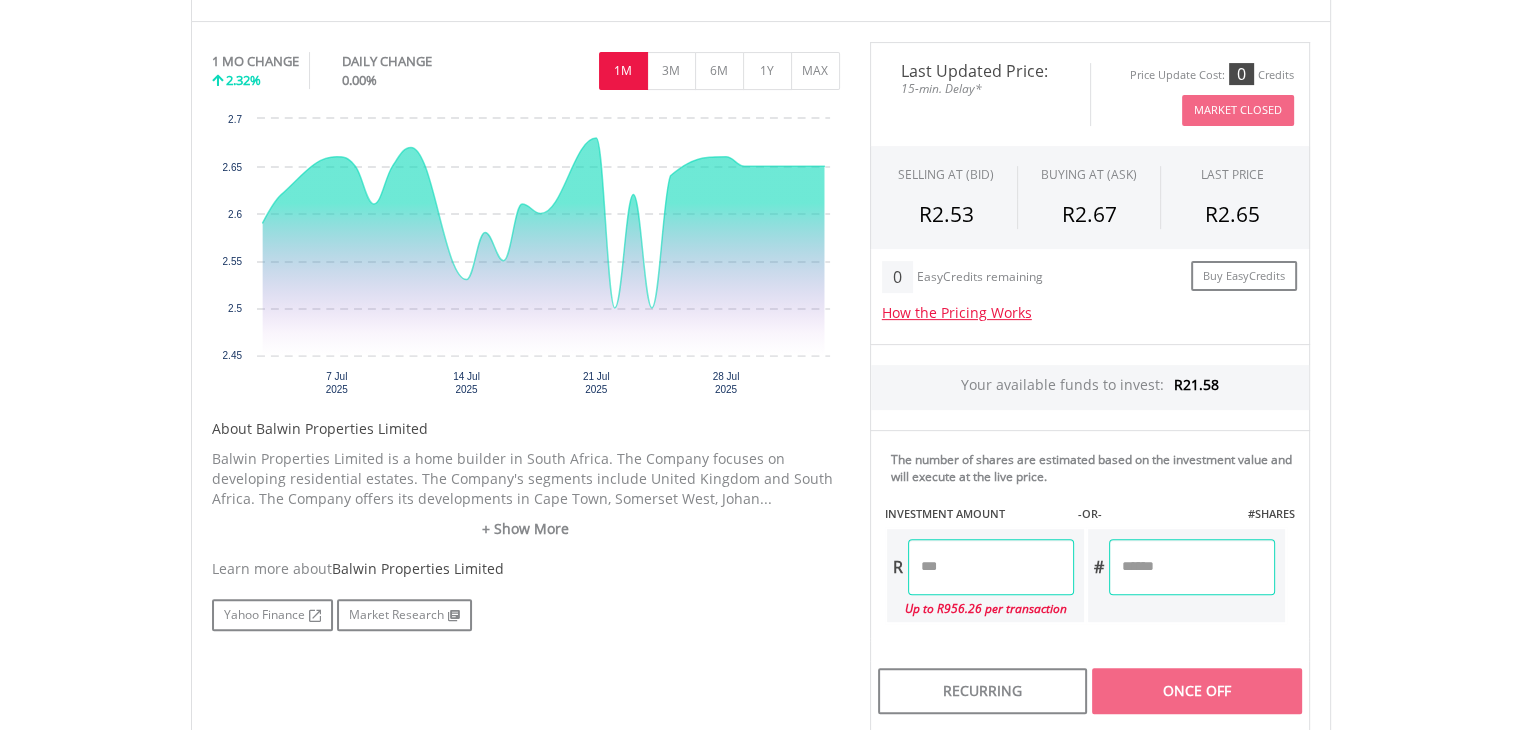 click at bounding box center (991, 567) 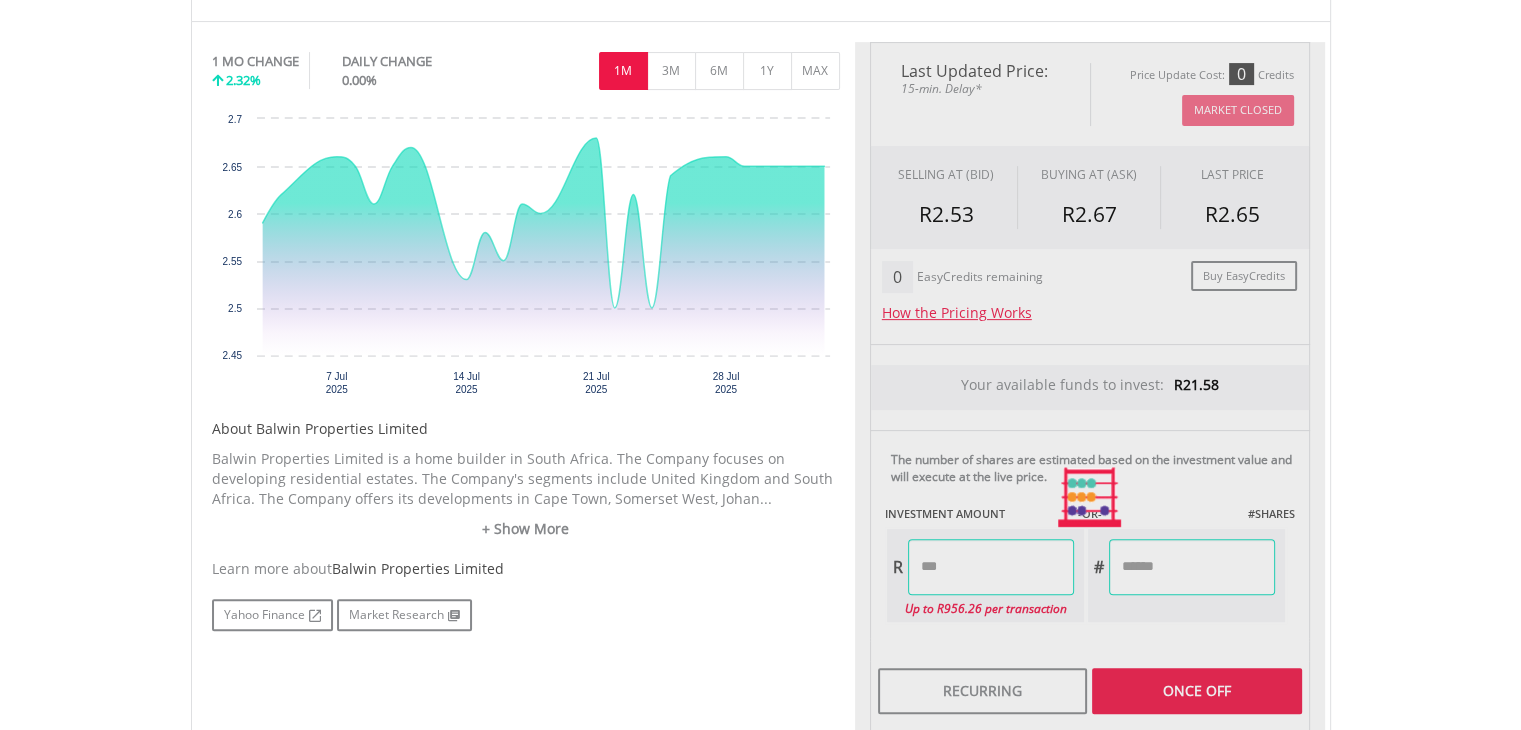 click on "Last Updated Price:
15-min. Delay*
Price Update Cost:
0
Credits
Market Closed
SELLING AT (BID)
BUYING AT                     (ASK)
LAST PRICE
R2.53
R2.67
R2.65
0
EasyCredits remaining
R" at bounding box center [1090, 497] 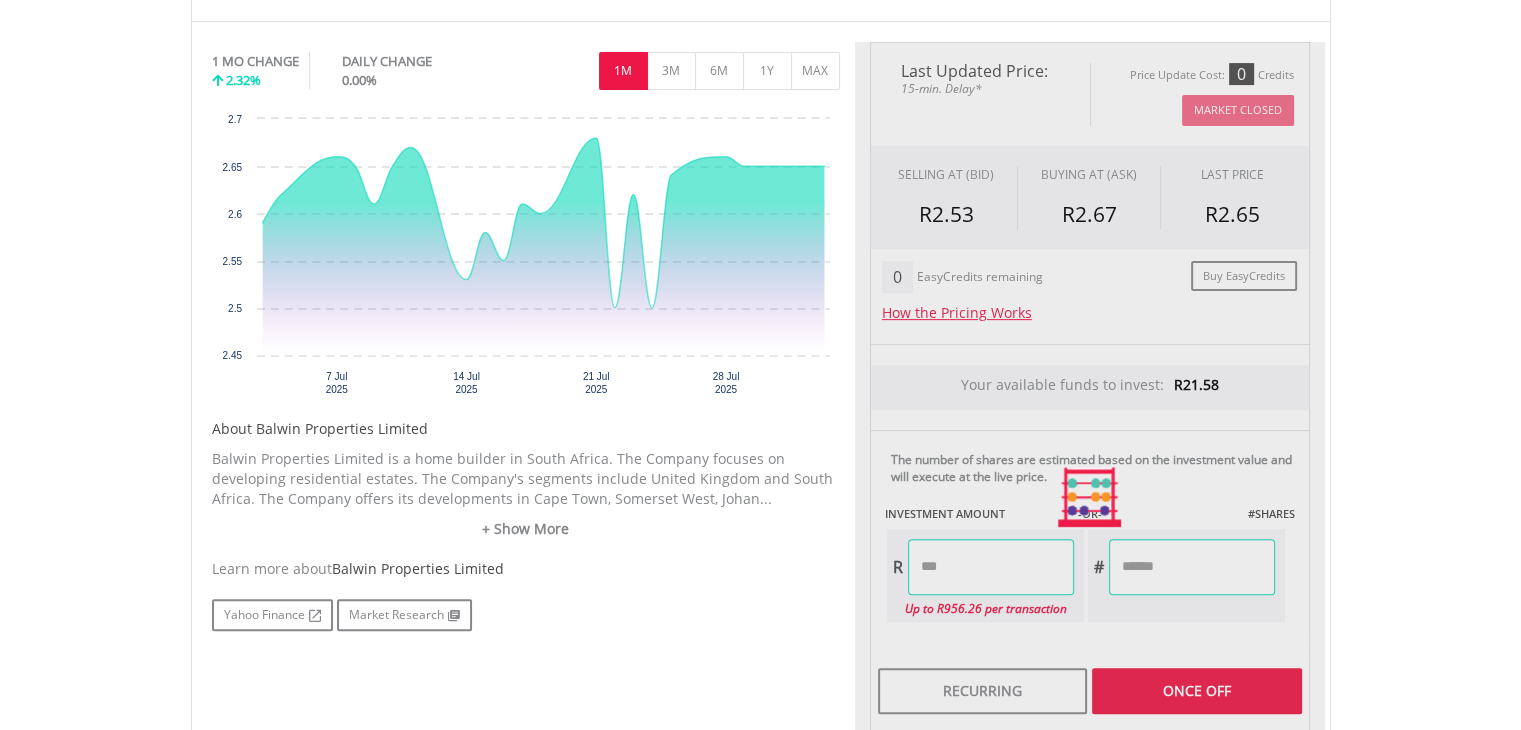 type on "*****" 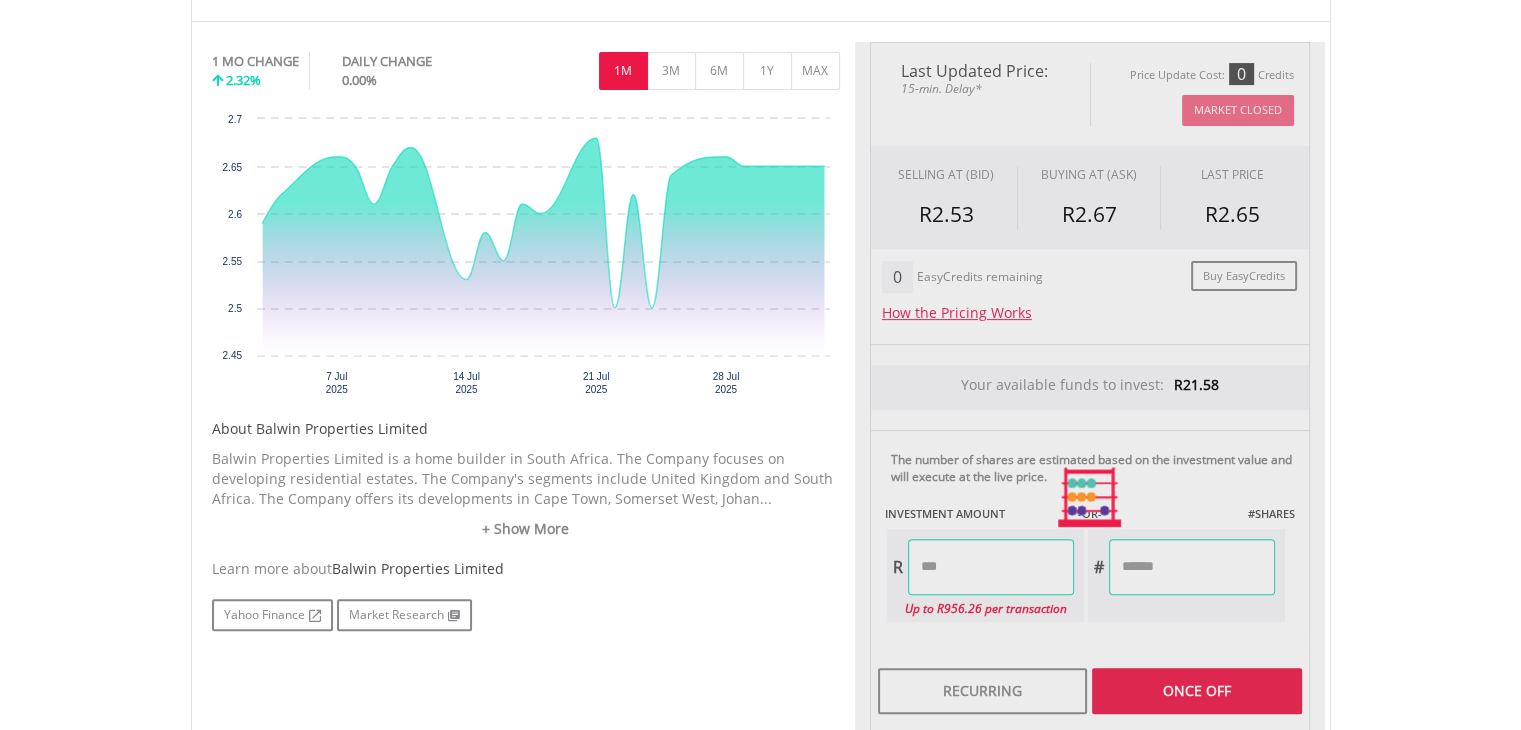 type on "******" 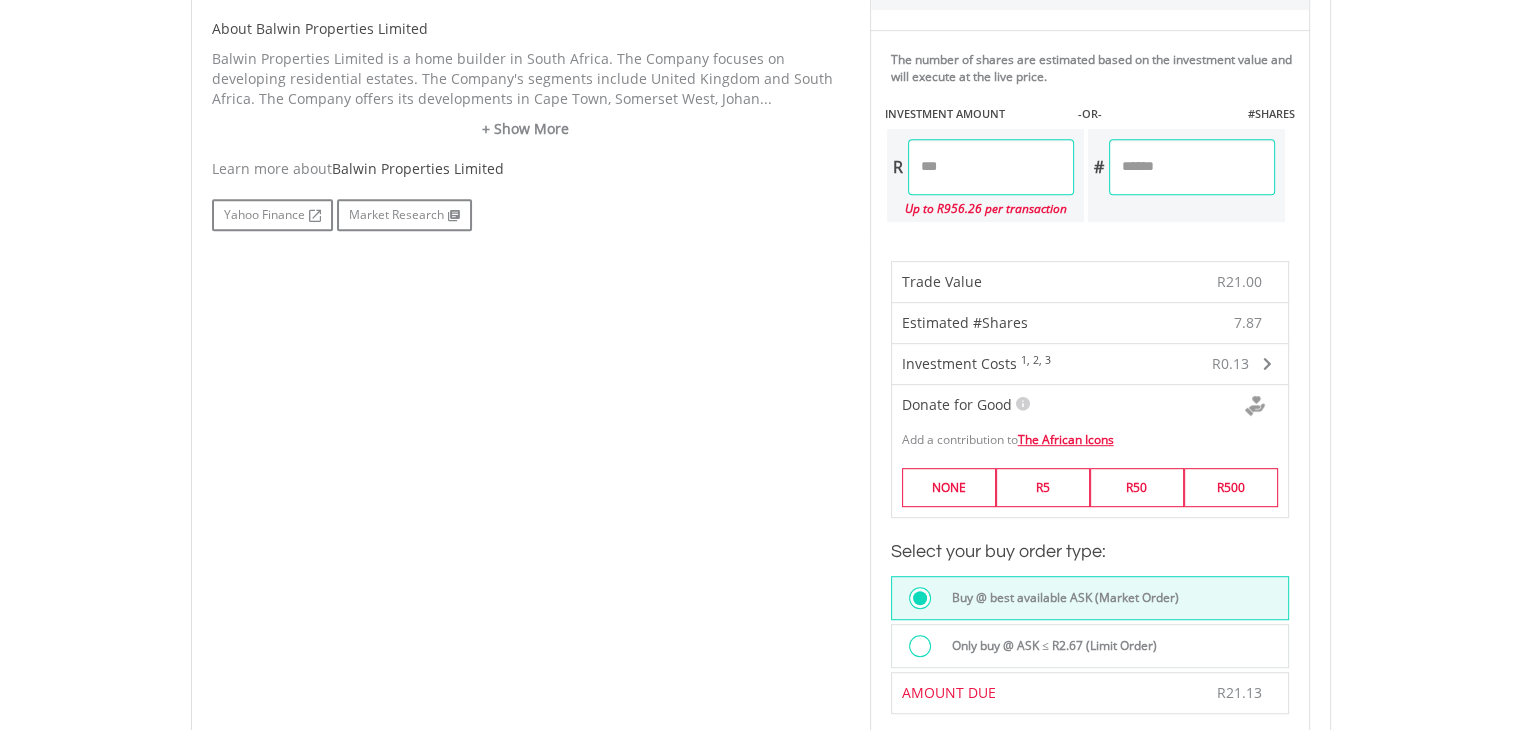 scroll, scrollTop: 1400, scrollLeft: 0, axis: vertical 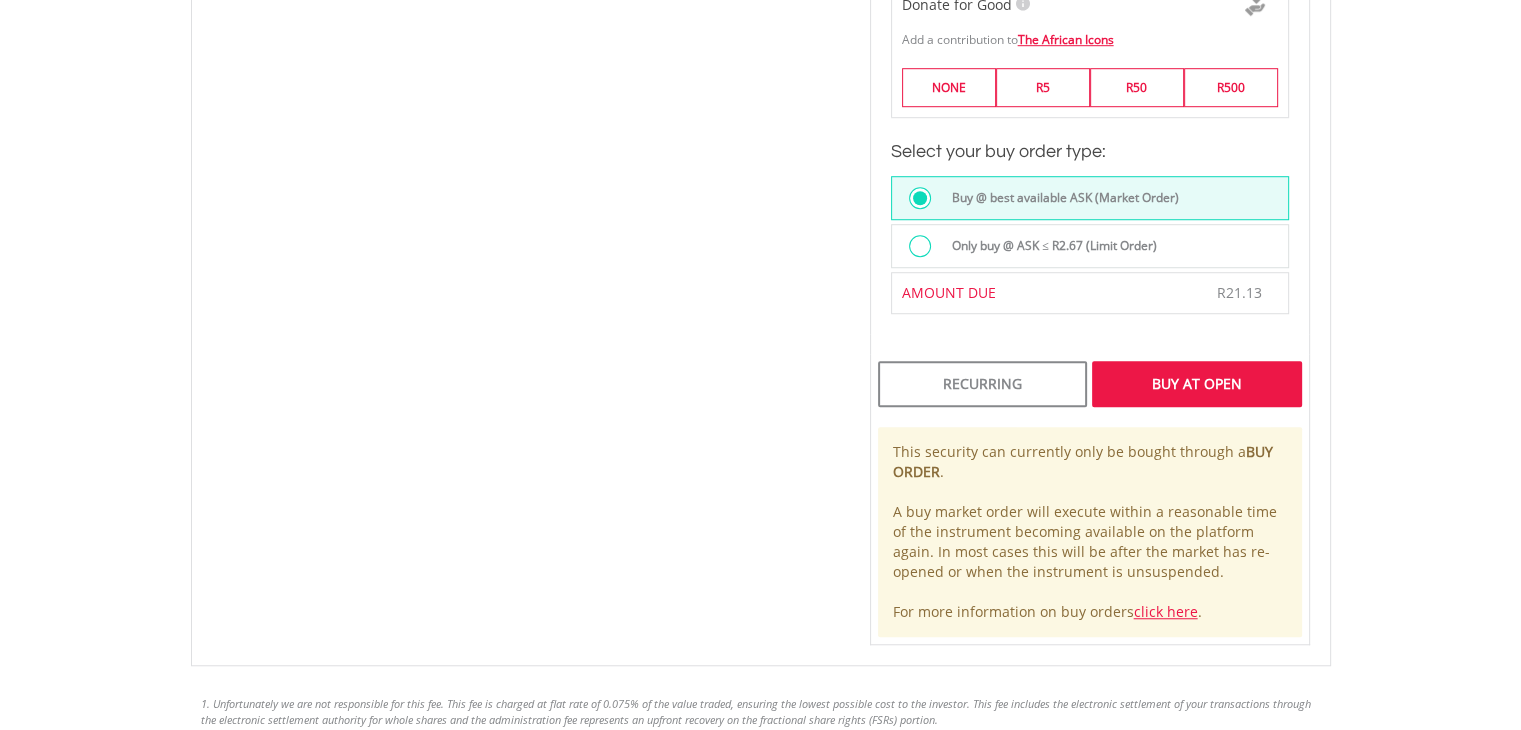 click on "Buy At Open" at bounding box center (1196, 384) 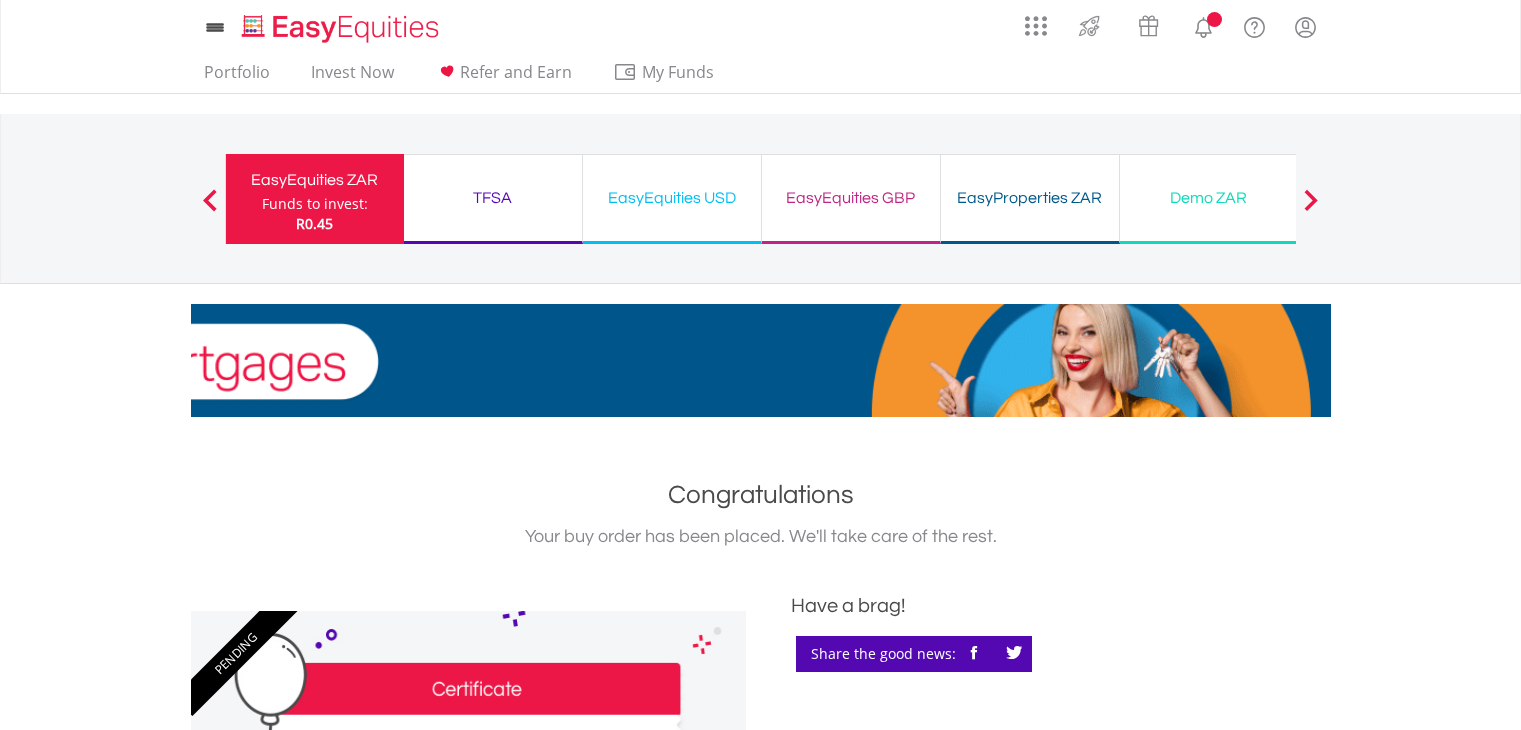 scroll, scrollTop: 0, scrollLeft: 0, axis: both 